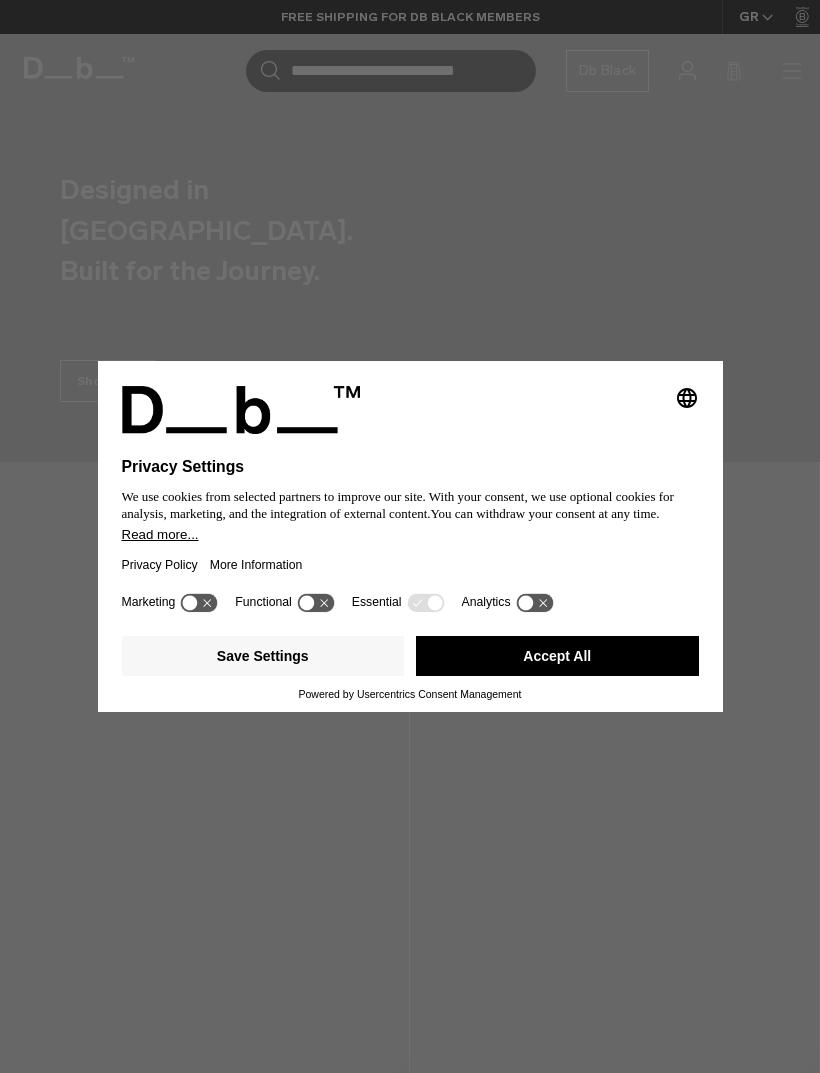scroll, scrollTop: 0, scrollLeft: 0, axis: both 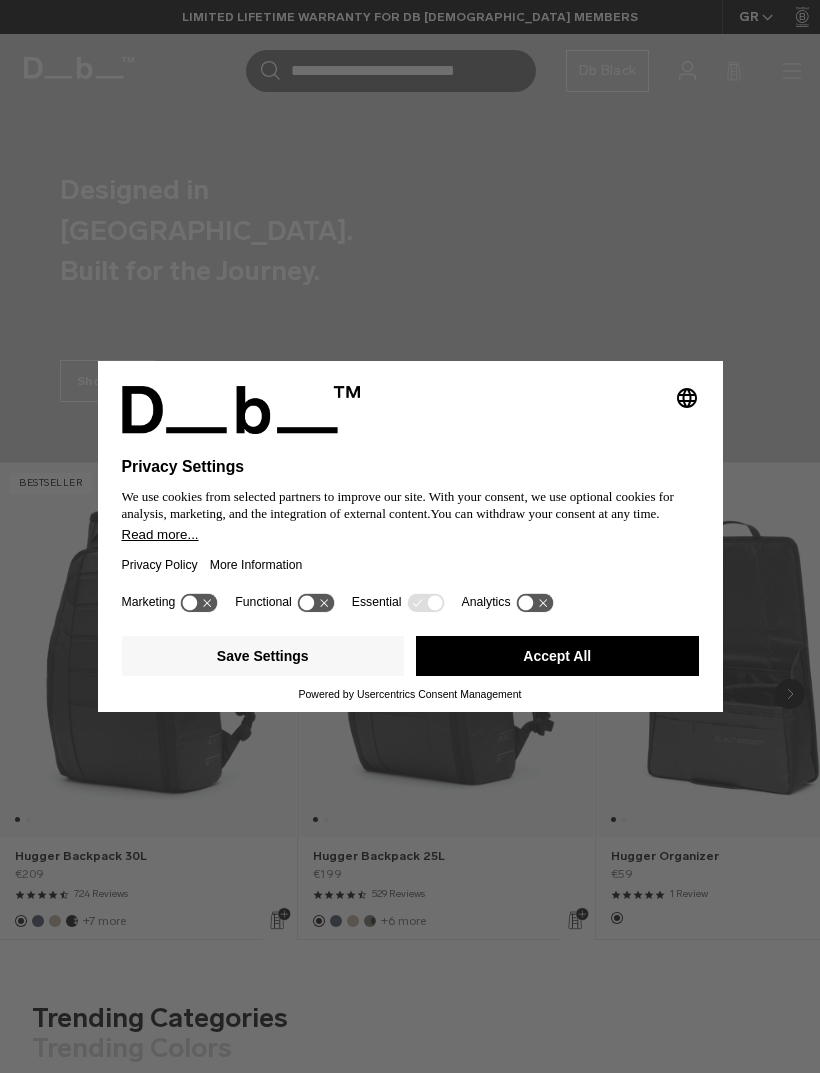 click on "Save Settings" at bounding box center (263, 656) 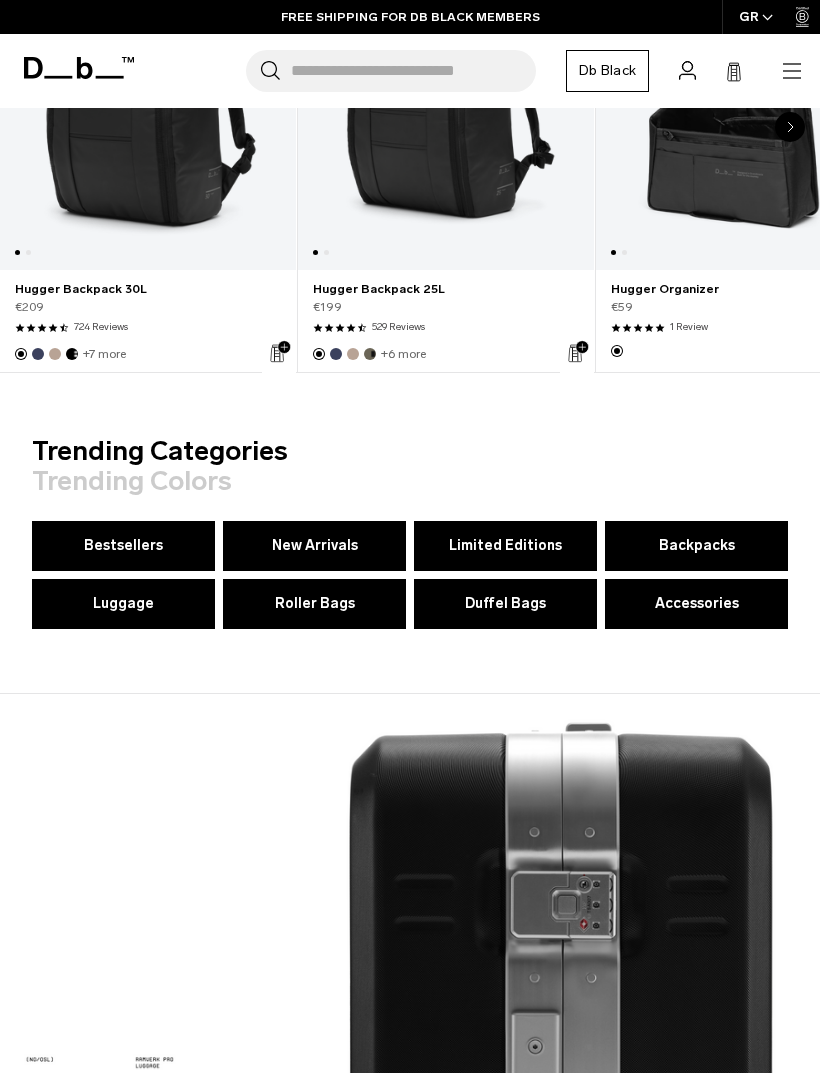 scroll, scrollTop: 574, scrollLeft: 0, axis: vertical 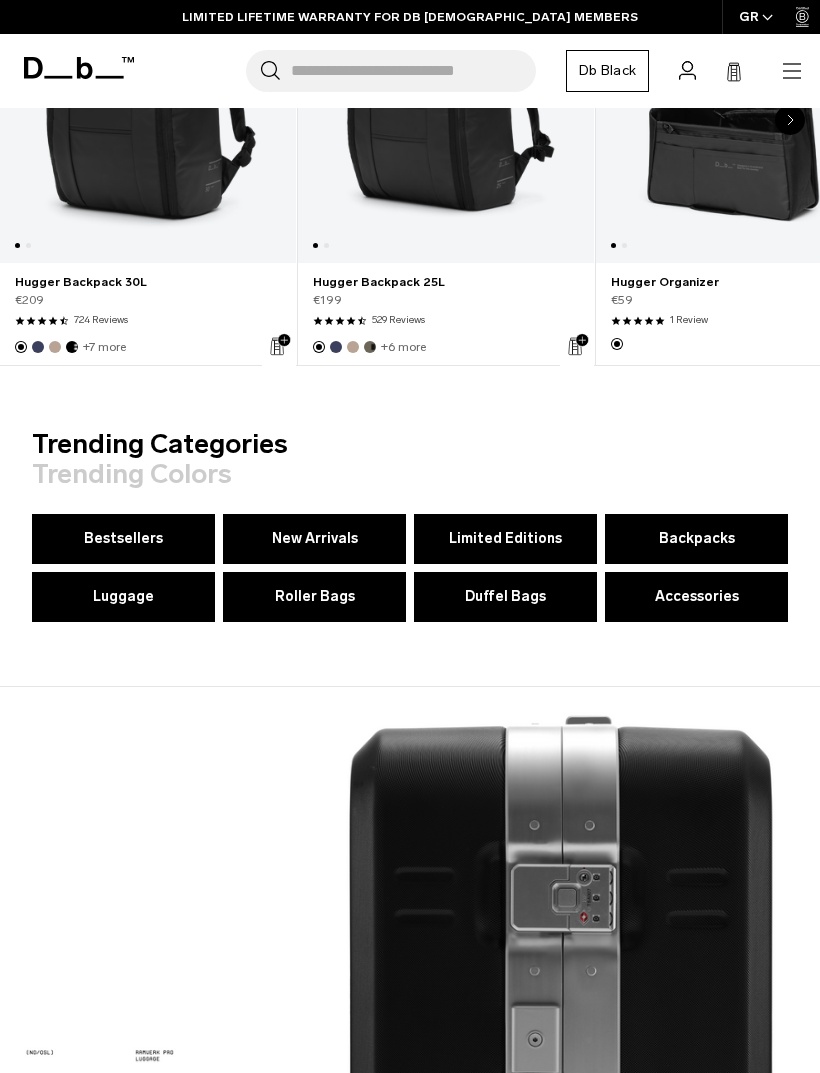 click on "New Arrivals" at bounding box center (315, 538) 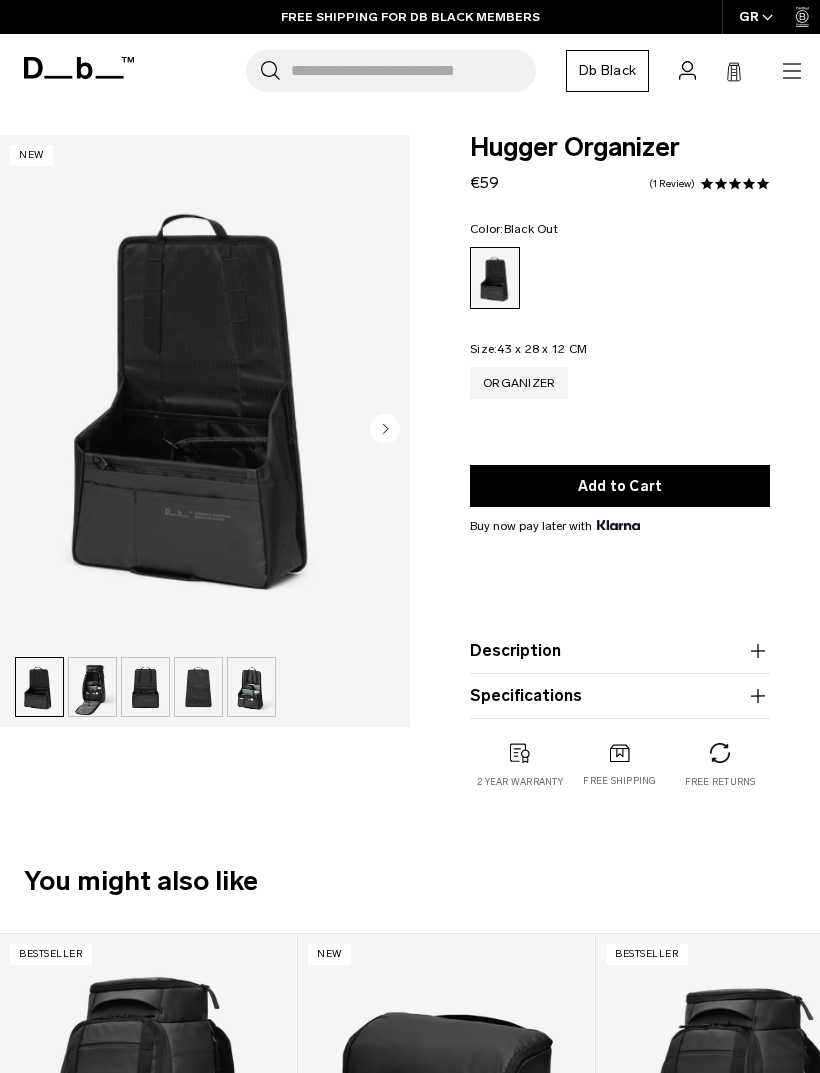 scroll, scrollTop: 0, scrollLeft: 0, axis: both 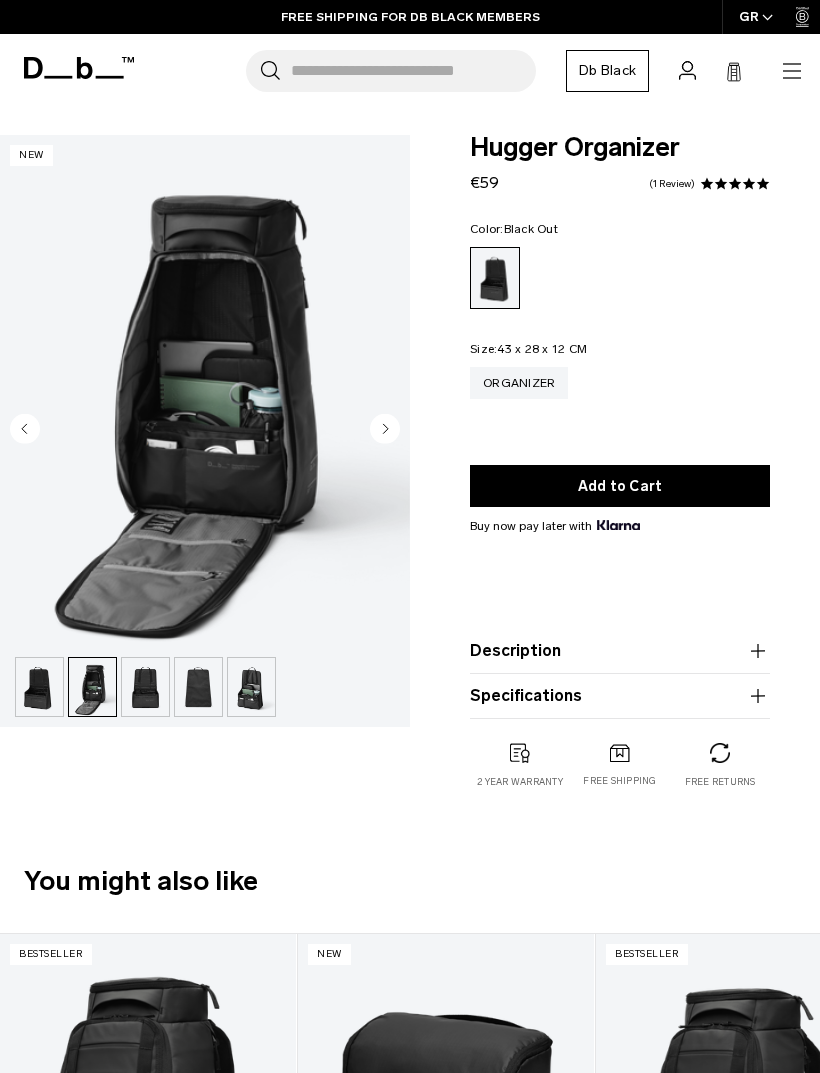click 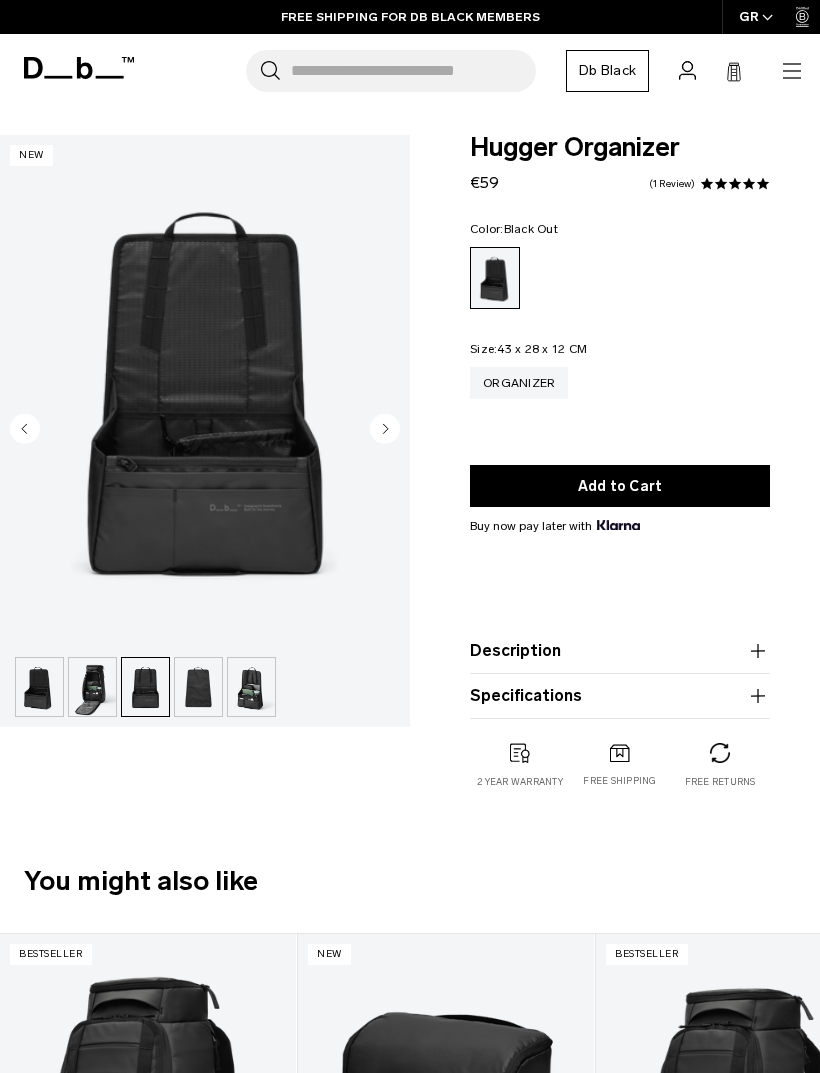 click 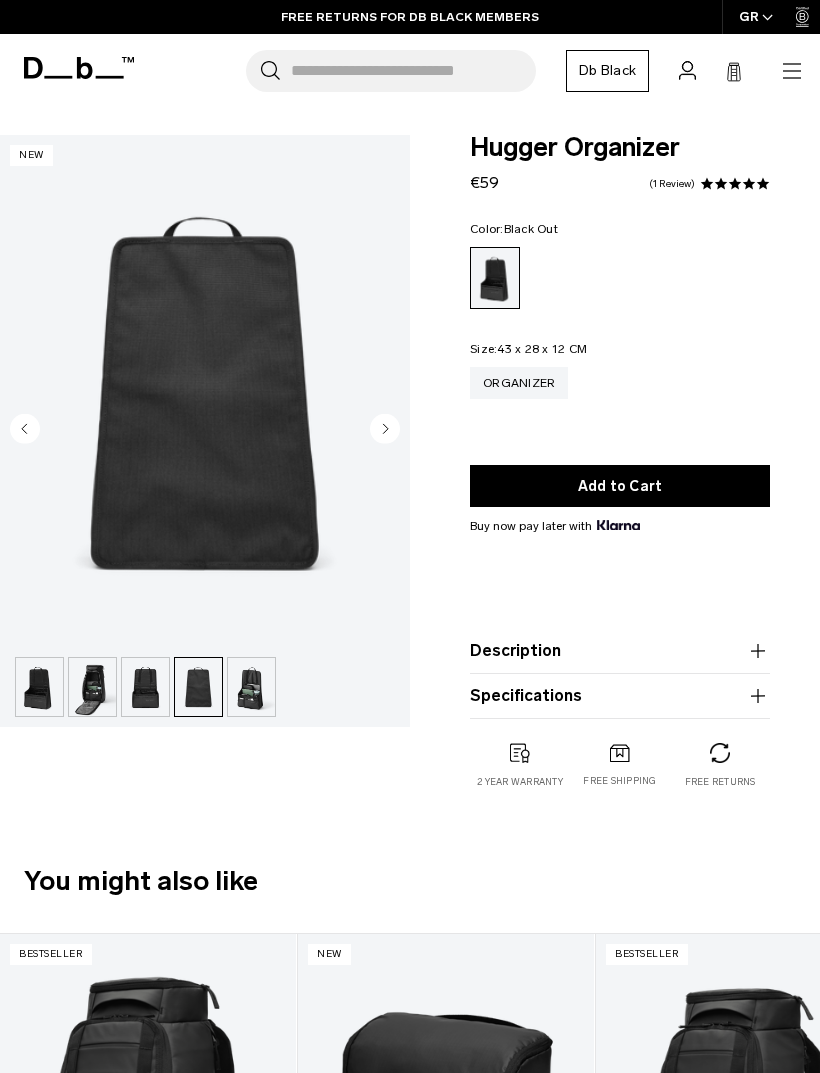 click 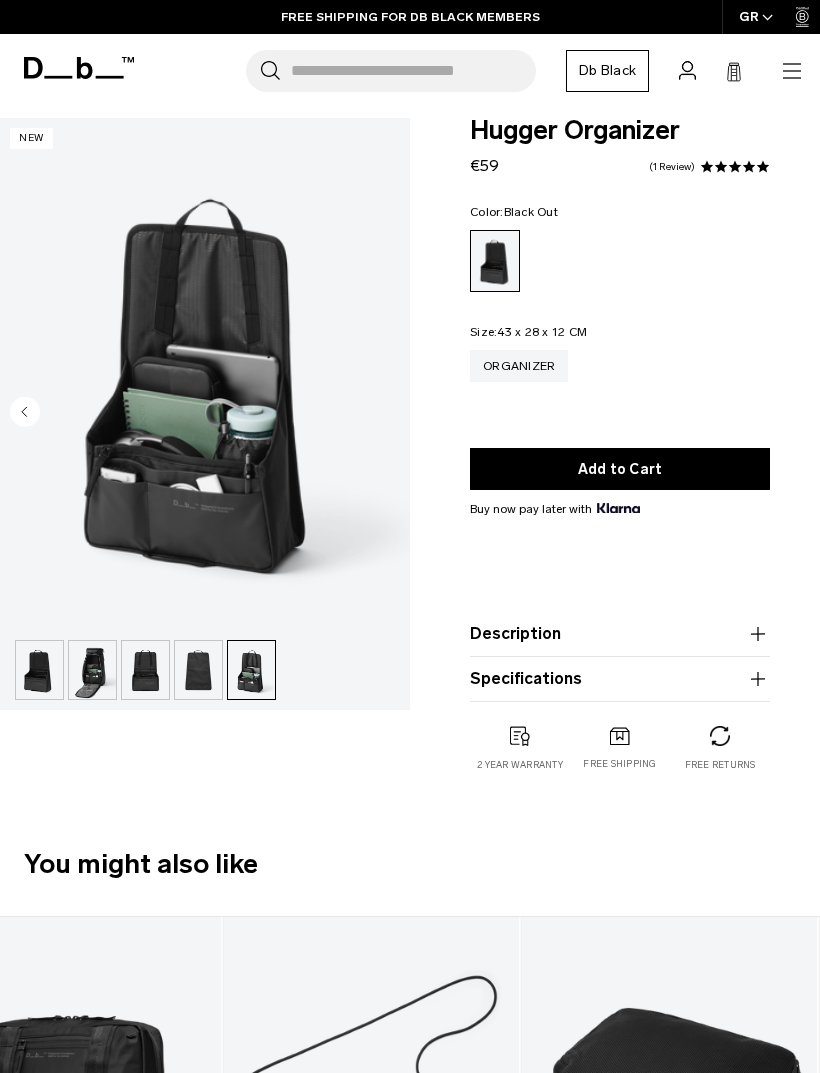 scroll, scrollTop: 0, scrollLeft: 0, axis: both 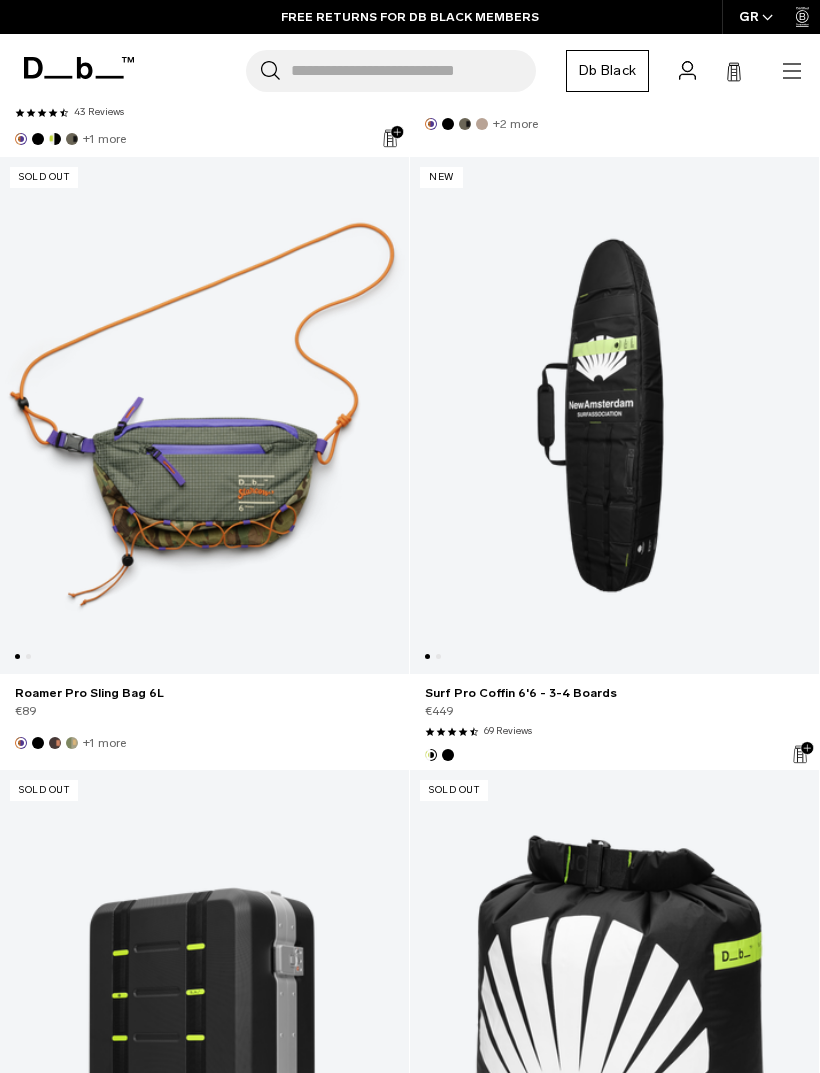 click on "Search for Bags, Luggage...
Search
Close
Trending Products
All Products
Hugger Backpack 30L Black Out
€209
Ramverk Front-access Carry-on Black Out" at bounding box center [475, 71] 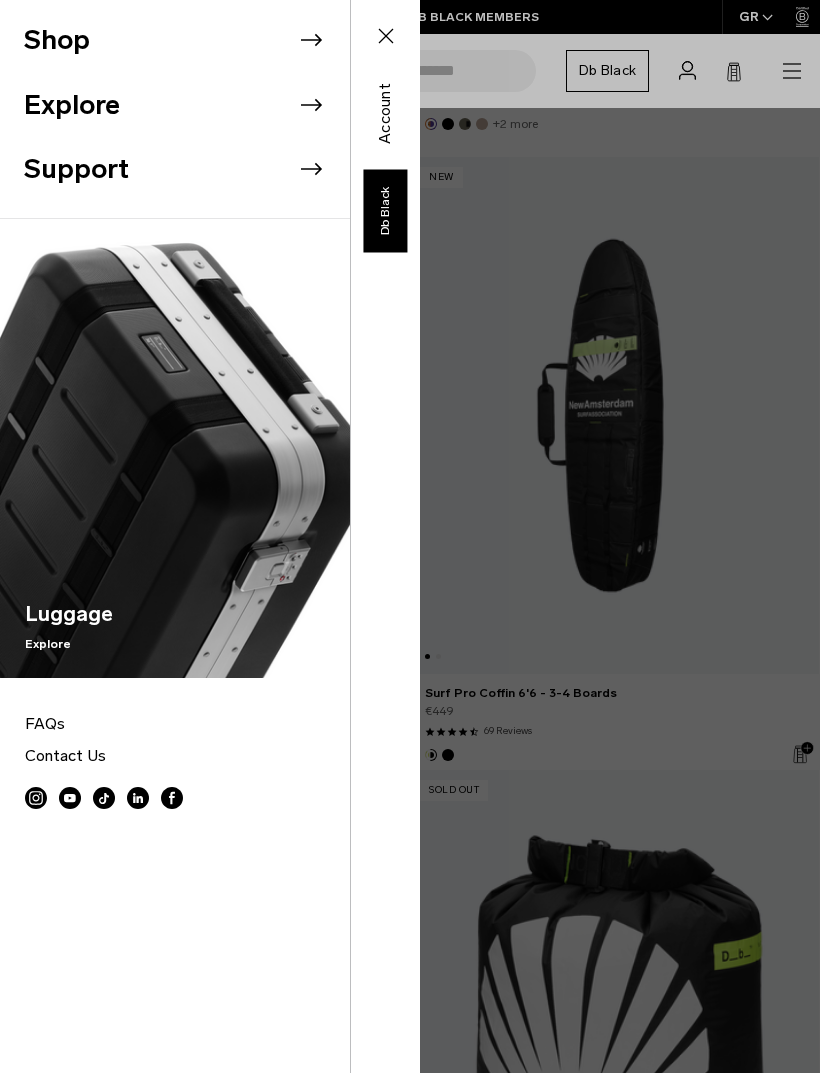 scroll, scrollTop: 9502, scrollLeft: 0, axis: vertical 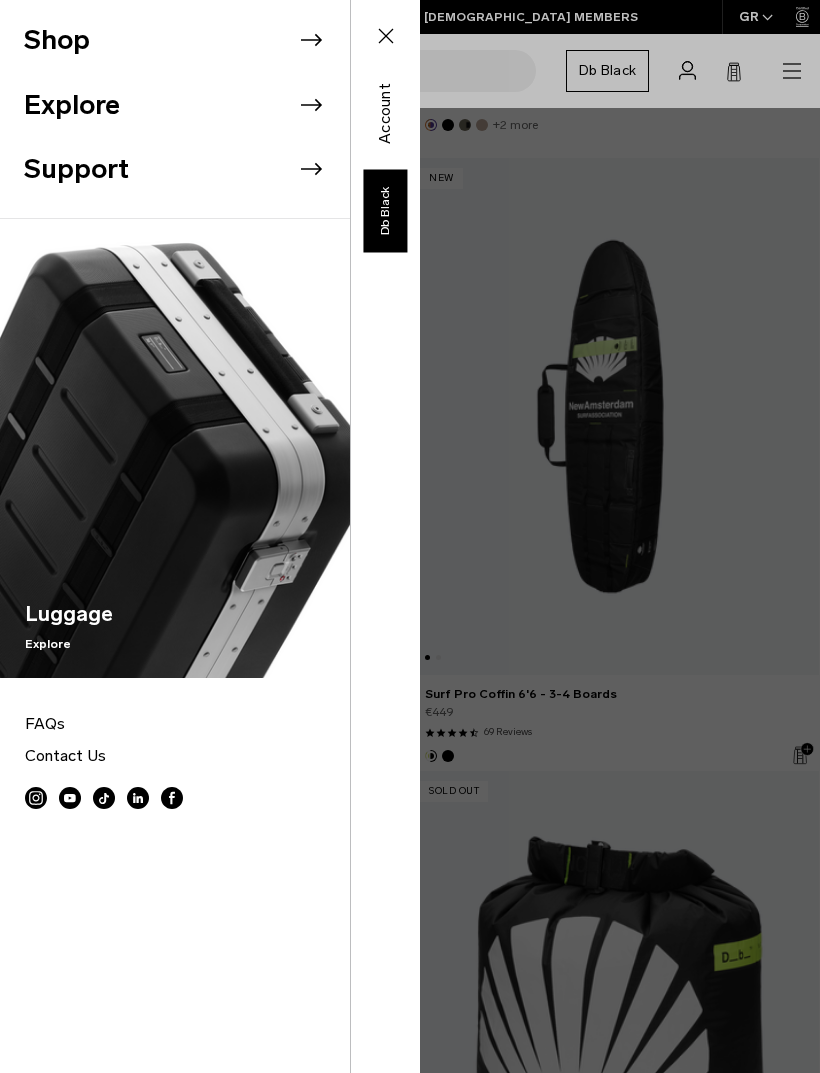 type on "****" 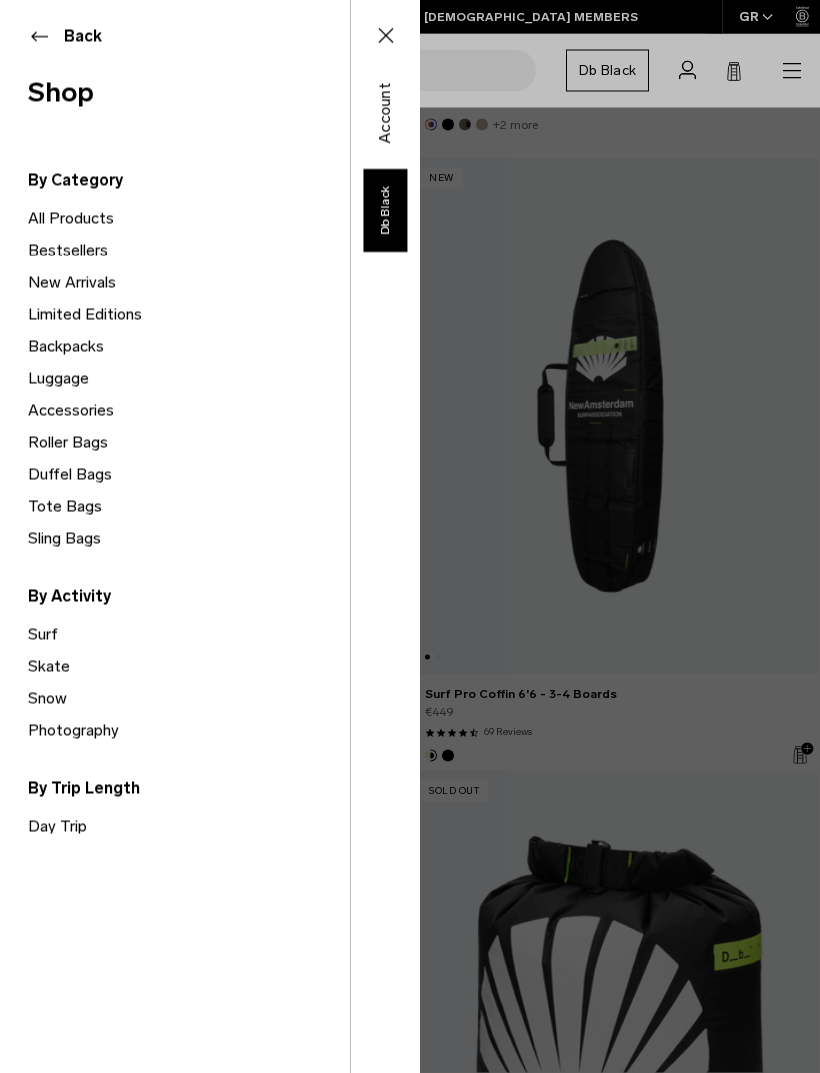scroll, scrollTop: 9503, scrollLeft: 0, axis: vertical 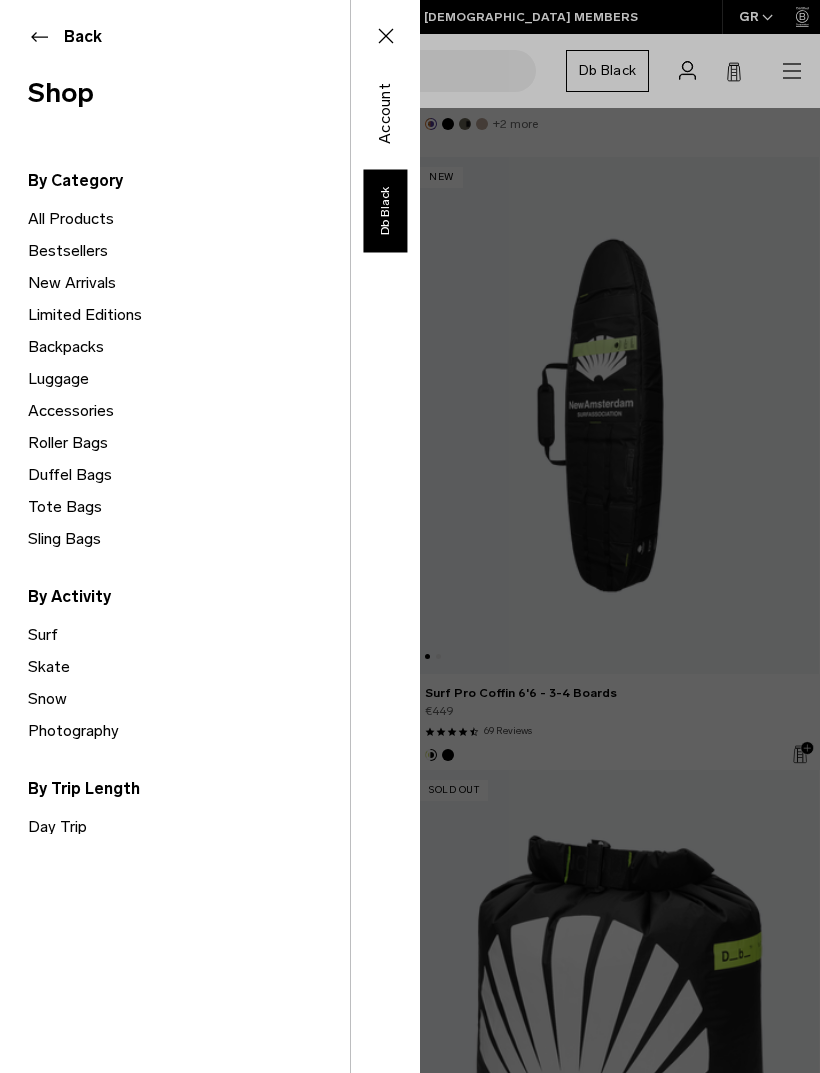 click on "Sling Bags" at bounding box center (189, 539) 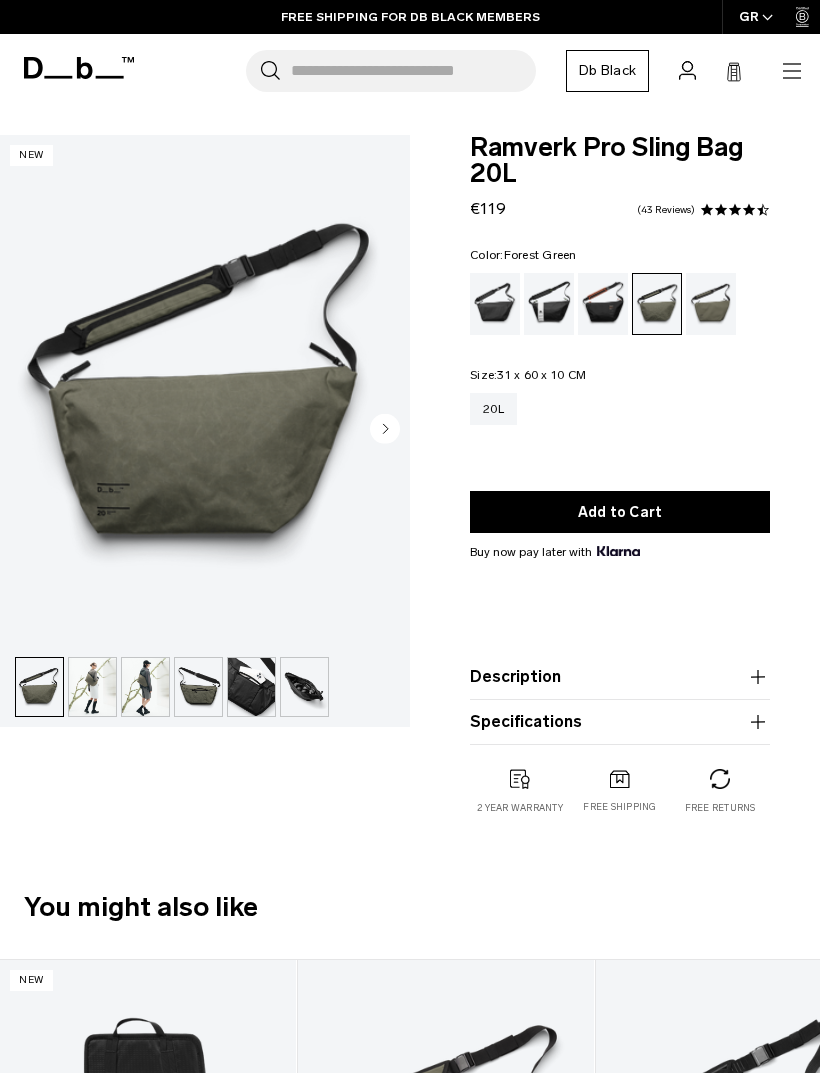 scroll, scrollTop: 0, scrollLeft: 0, axis: both 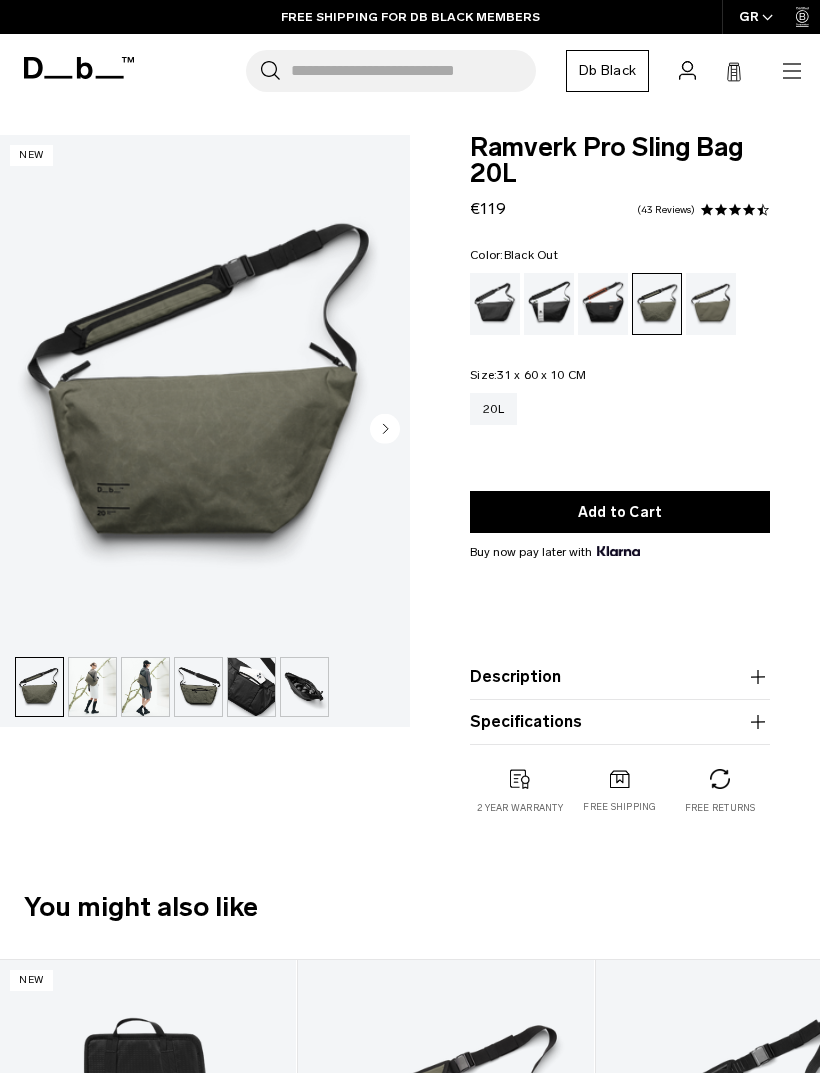 click at bounding box center [495, 304] 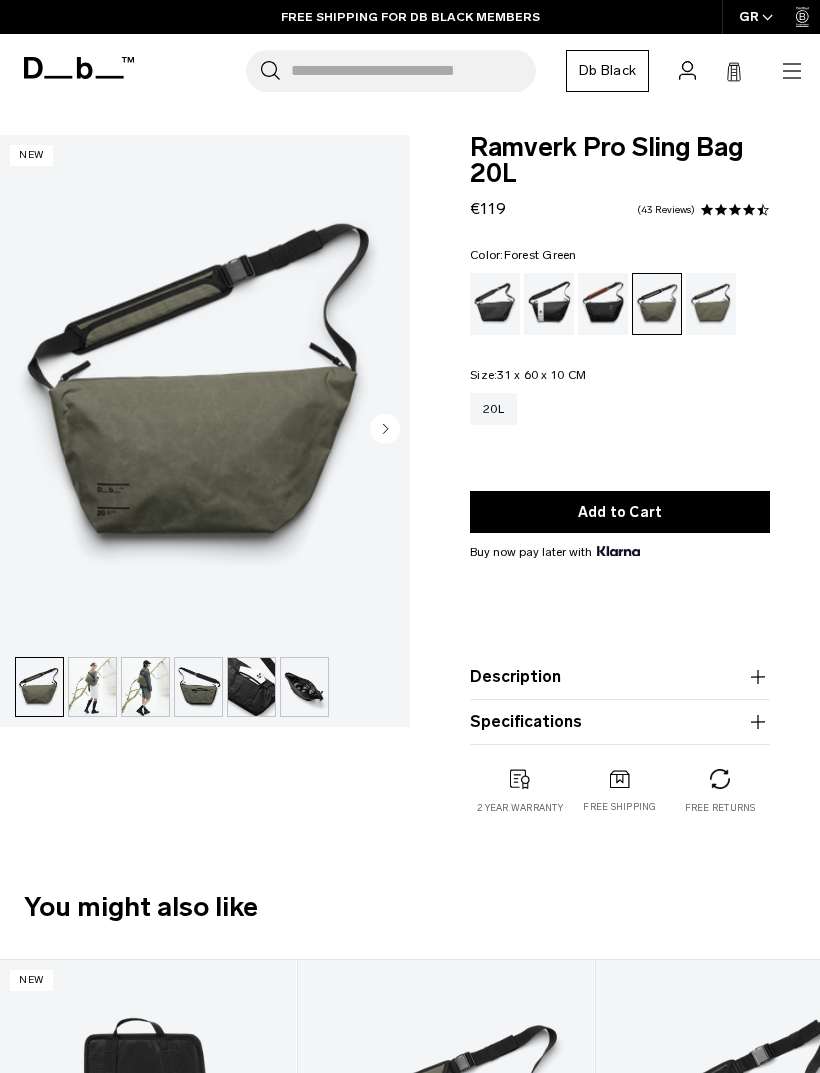 click at bounding box center (495, 304) 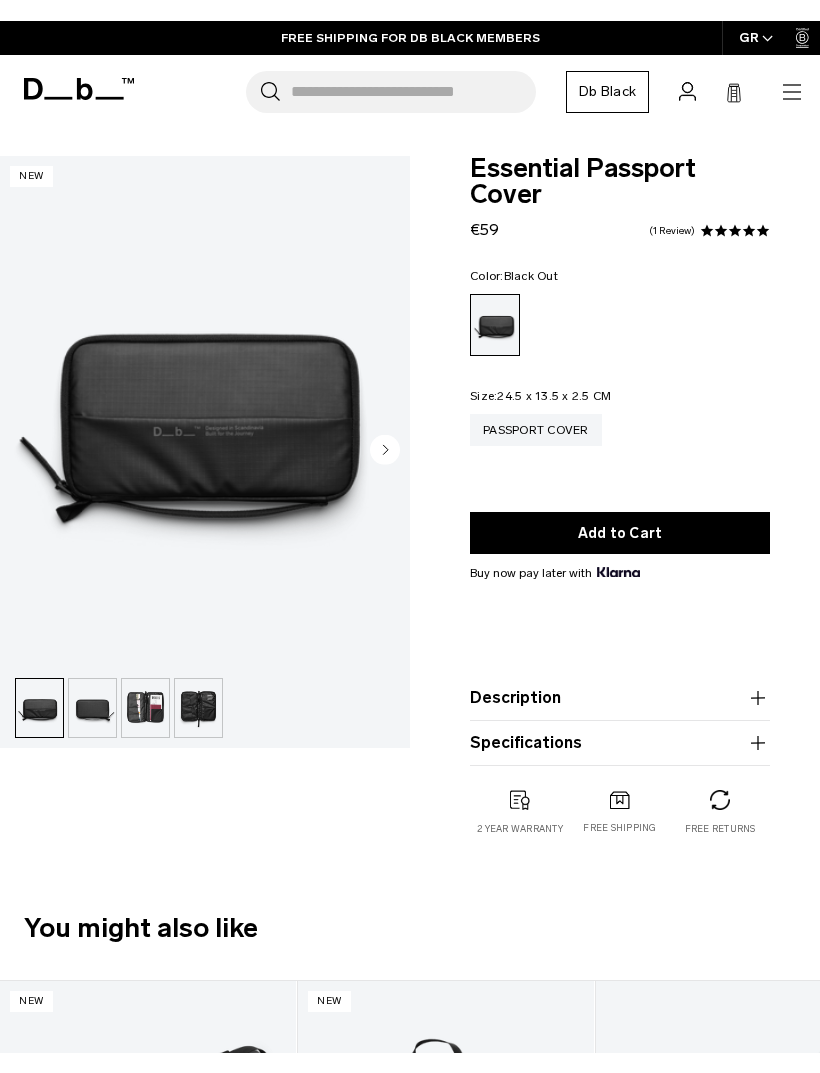 scroll, scrollTop: 0, scrollLeft: 0, axis: both 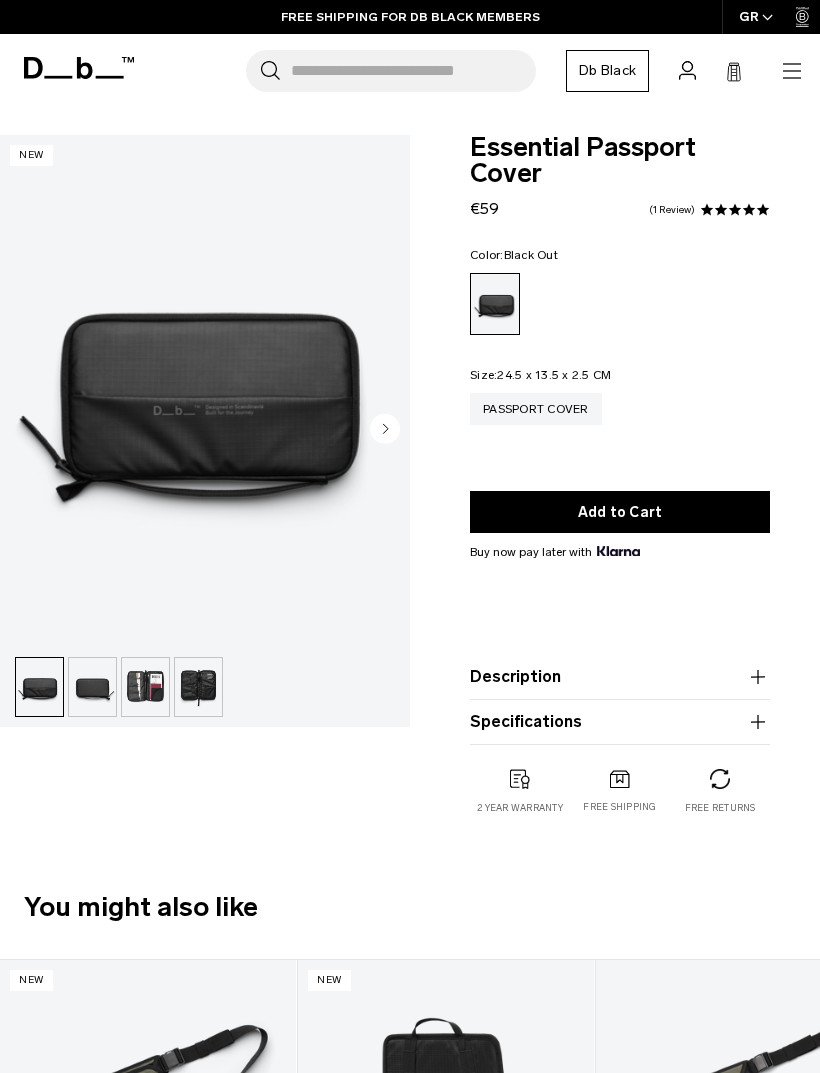 click at bounding box center [145, 687] 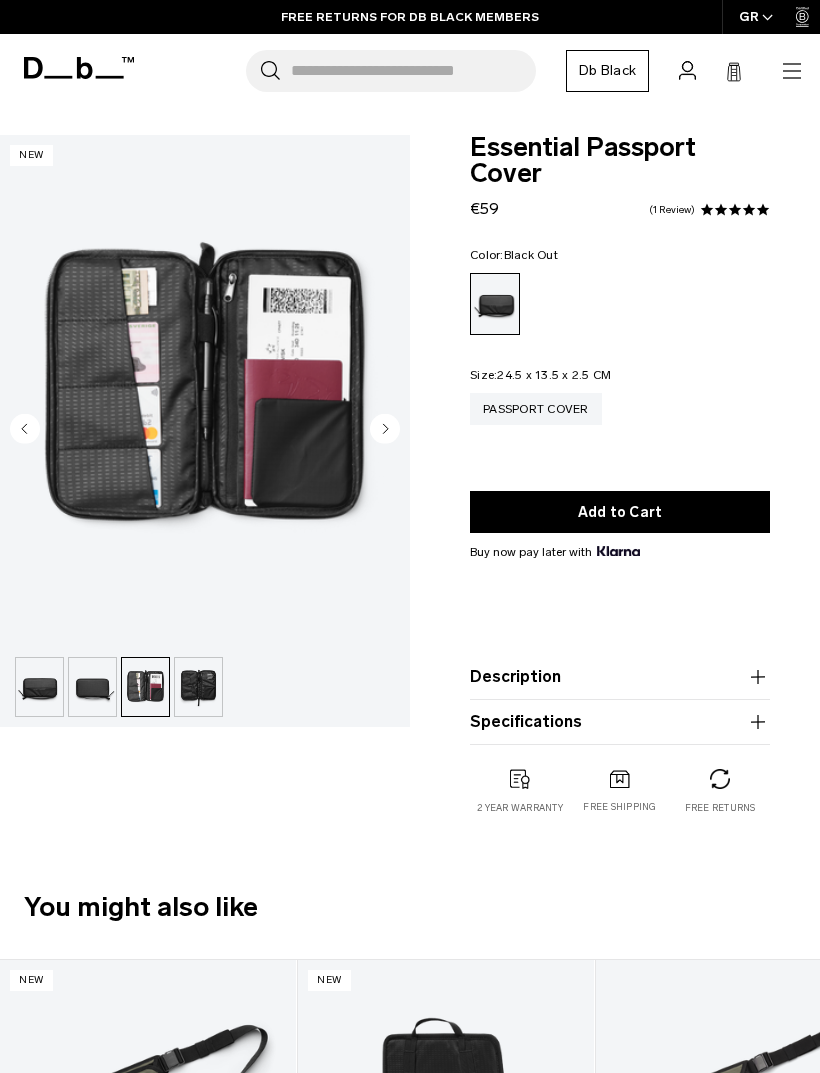 click at bounding box center [198, 687] 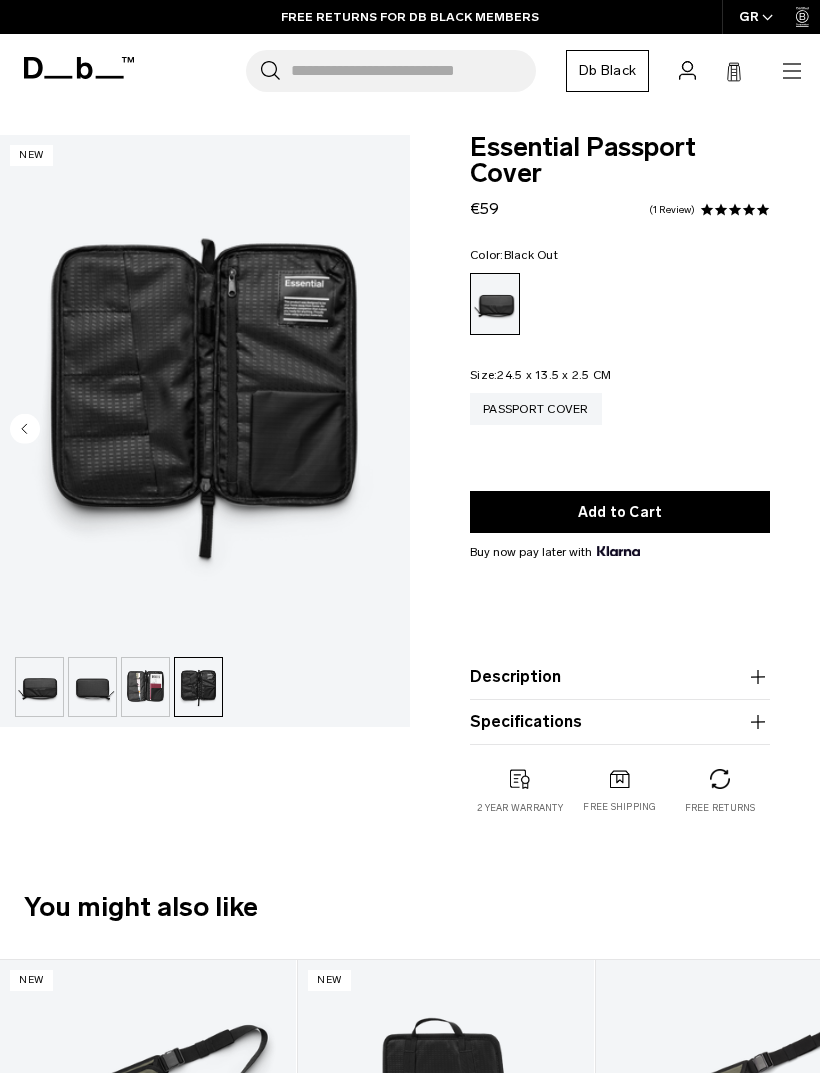 click at bounding box center (145, 687) 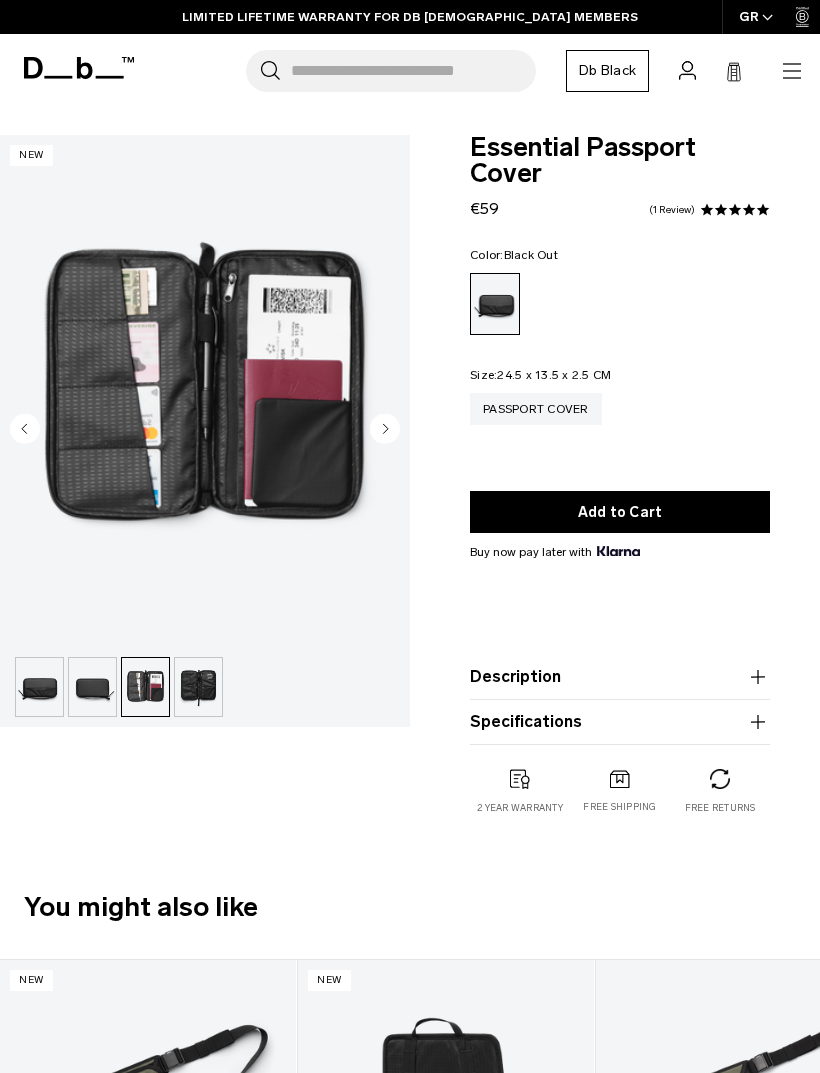 click at bounding box center [92, 687] 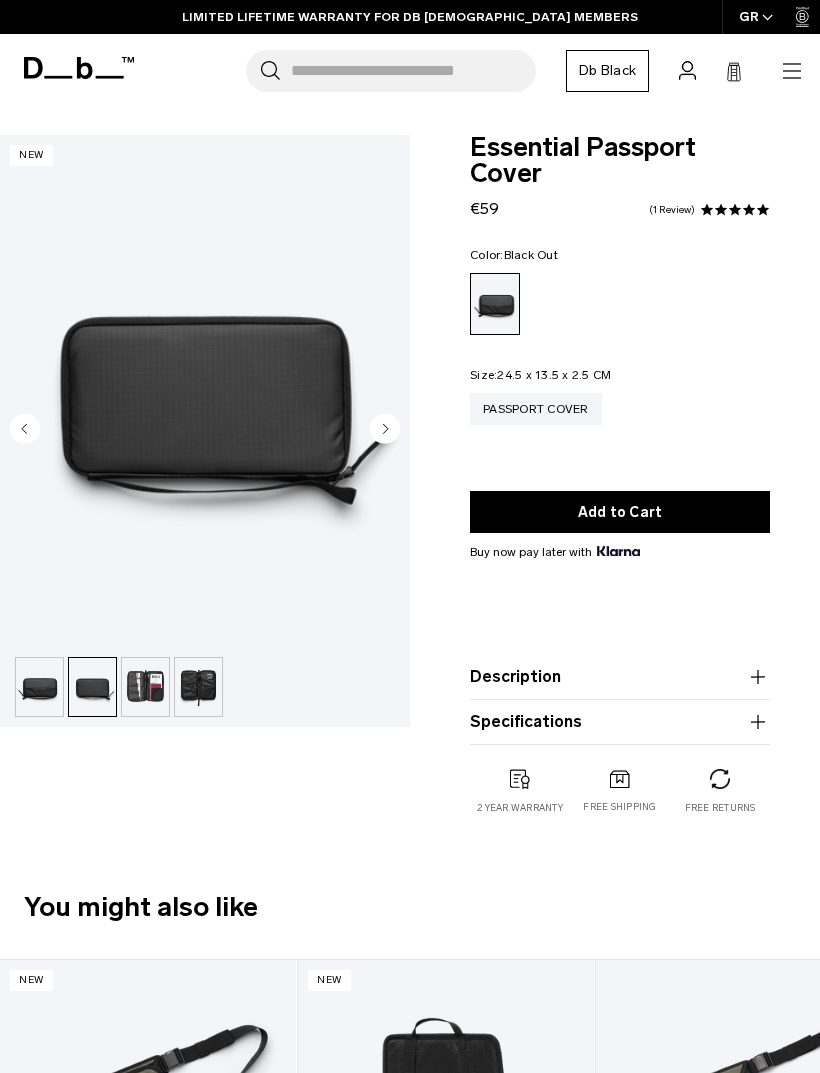 click at bounding box center [39, 687] 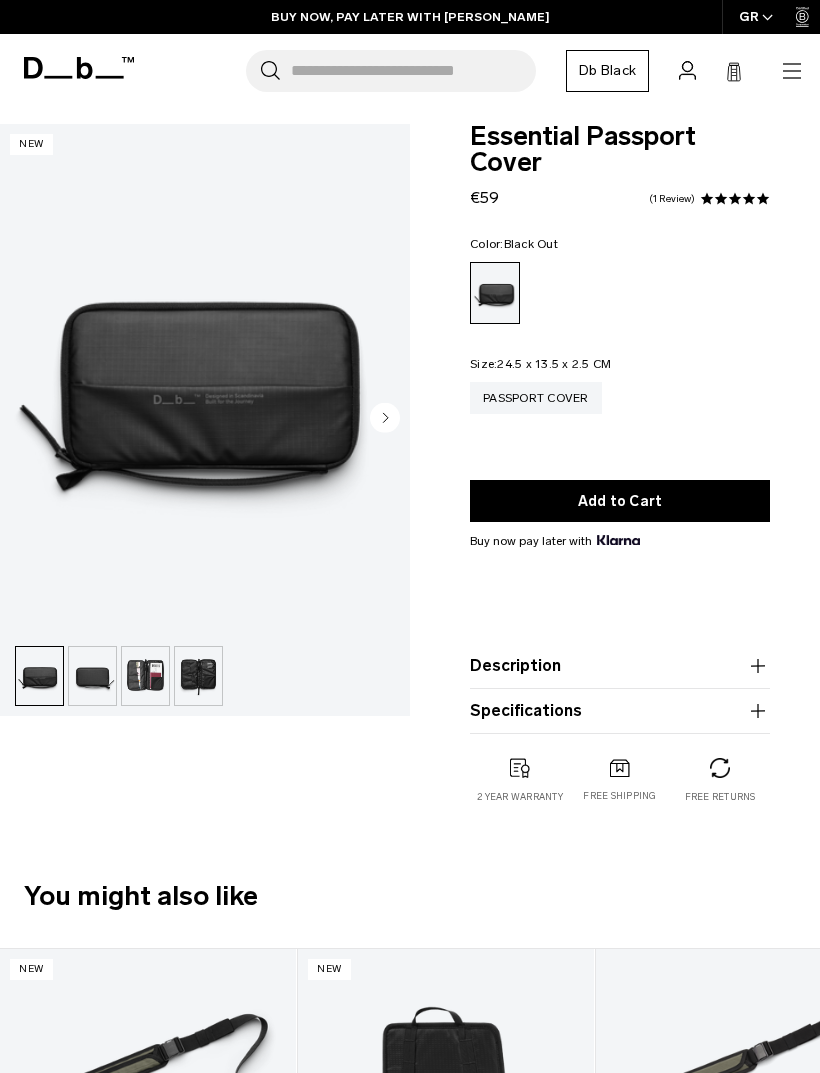 scroll, scrollTop: 0, scrollLeft: 0, axis: both 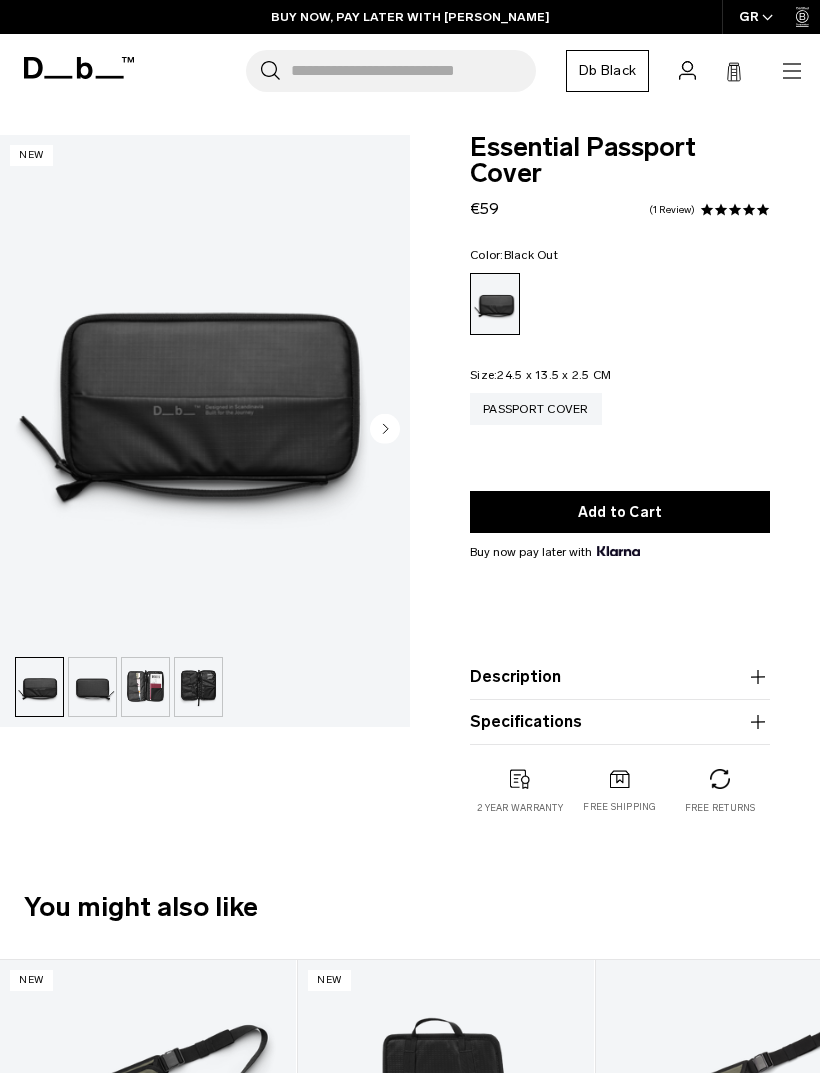 click on "Add to Cart" at bounding box center [620, 512] 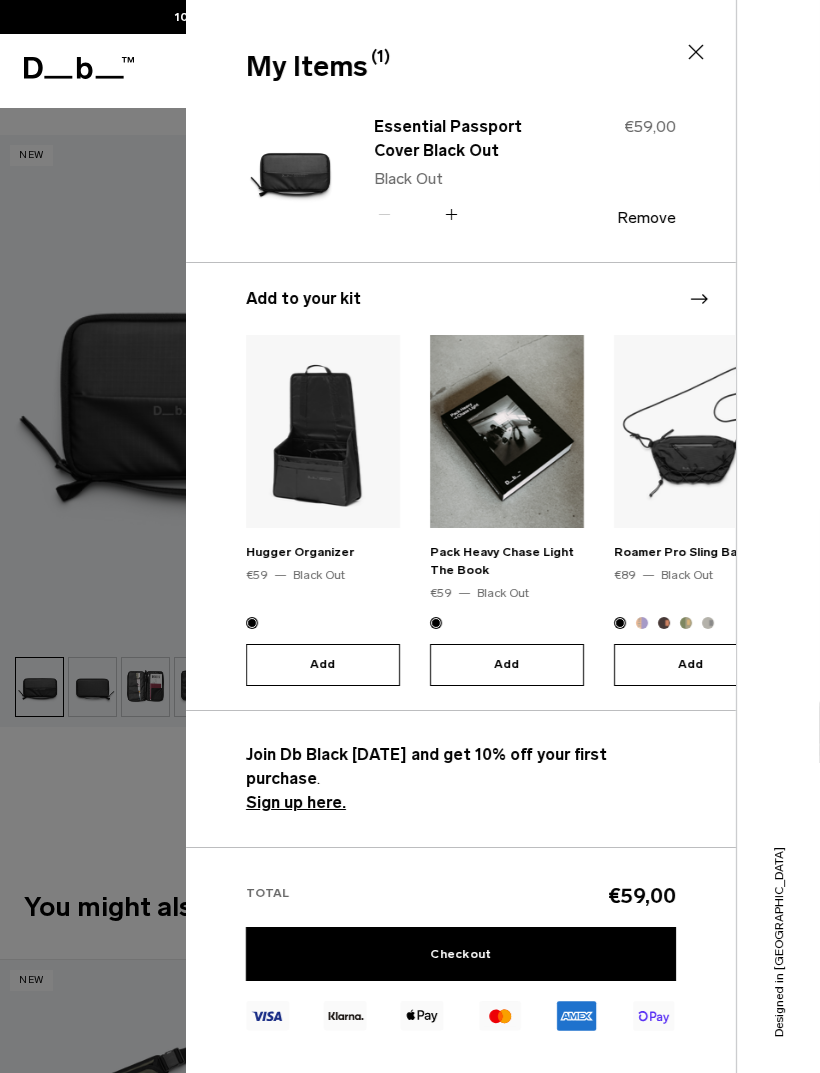 click 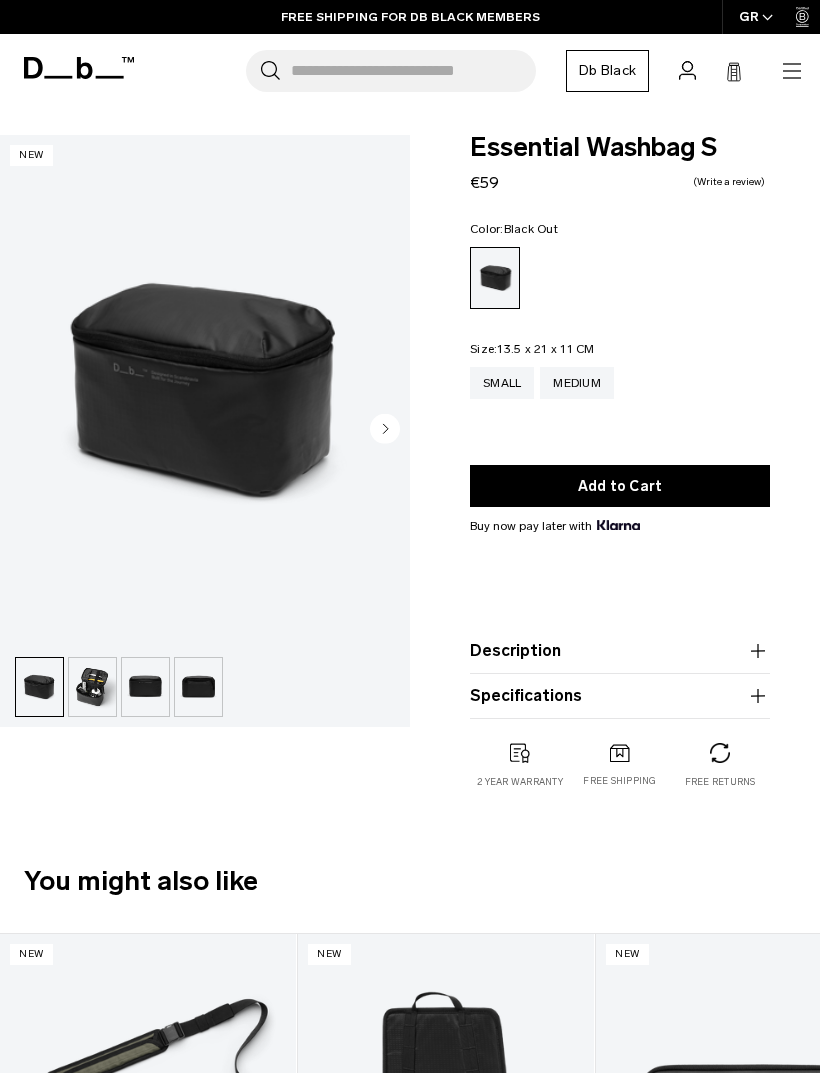 scroll, scrollTop: 0, scrollLeft: 0, axis: both 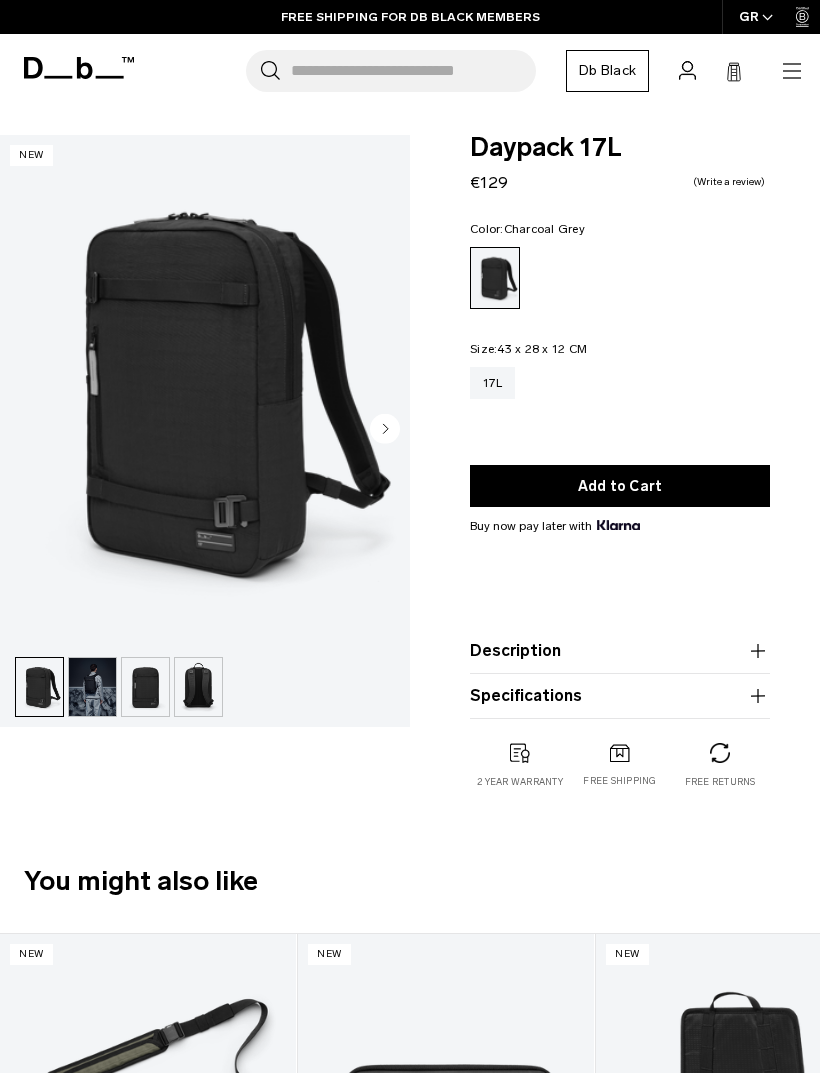 click at bounding box center [92, 687] 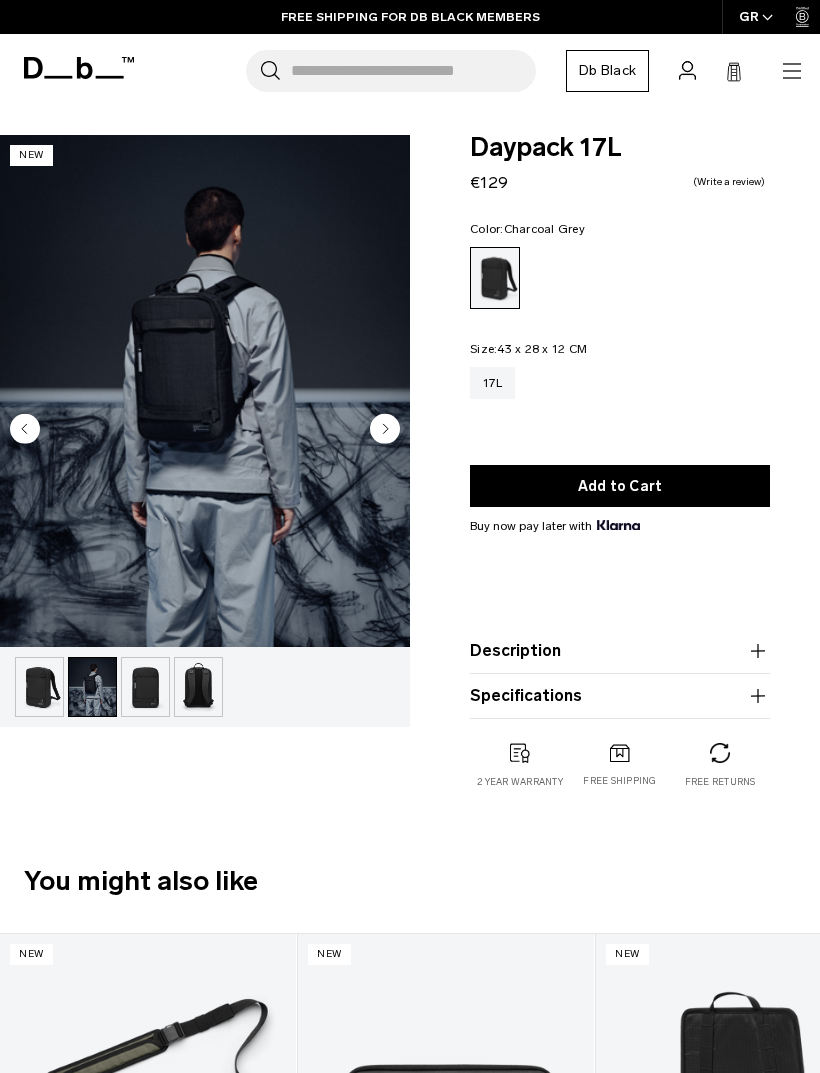 click 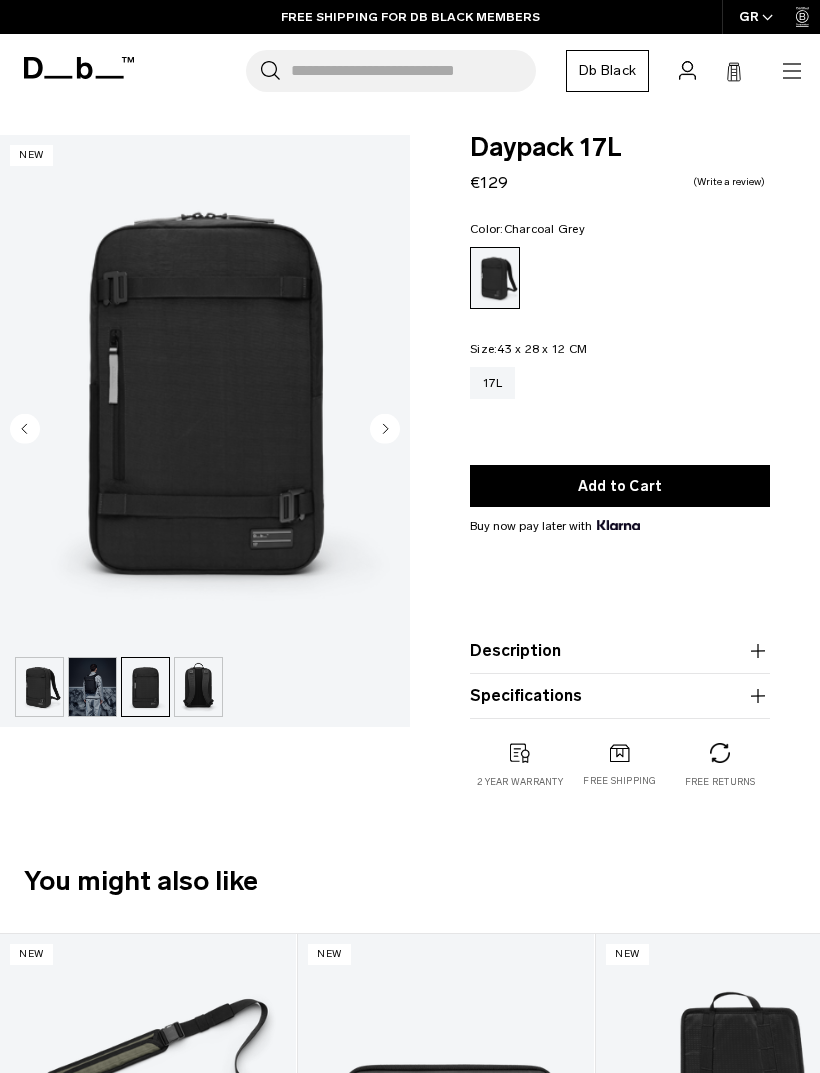 click 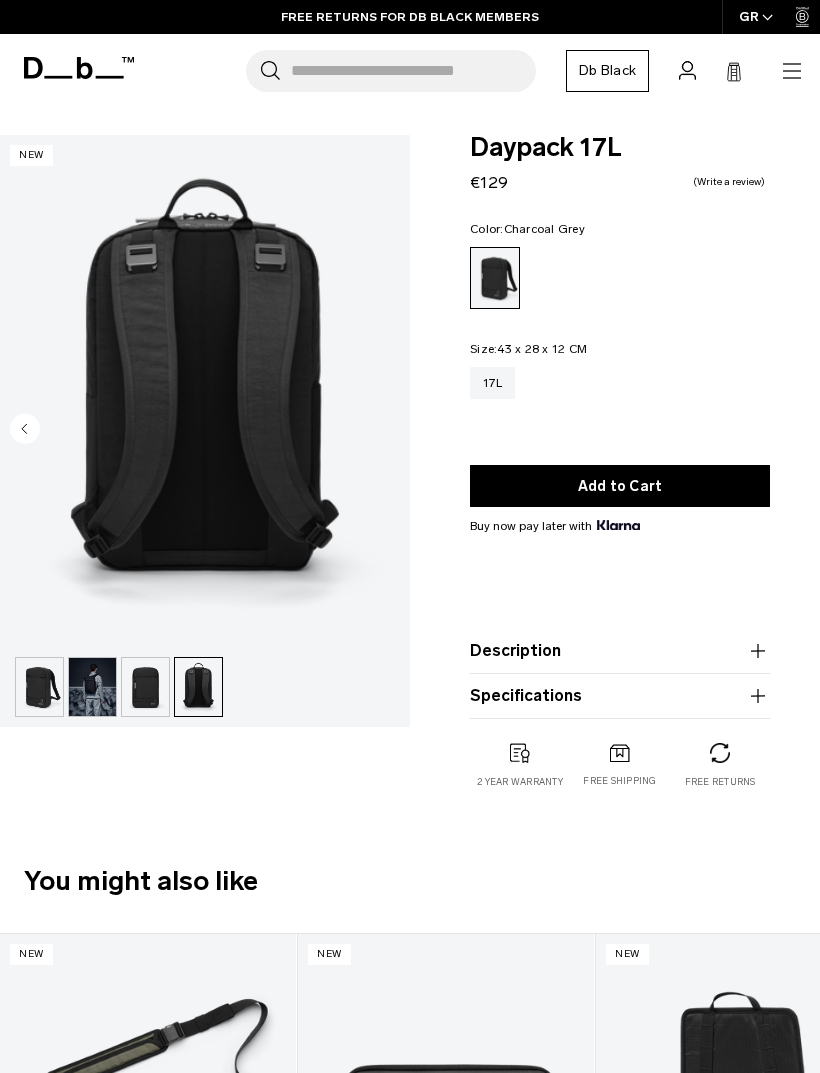 click at bounding box center (198, 687) 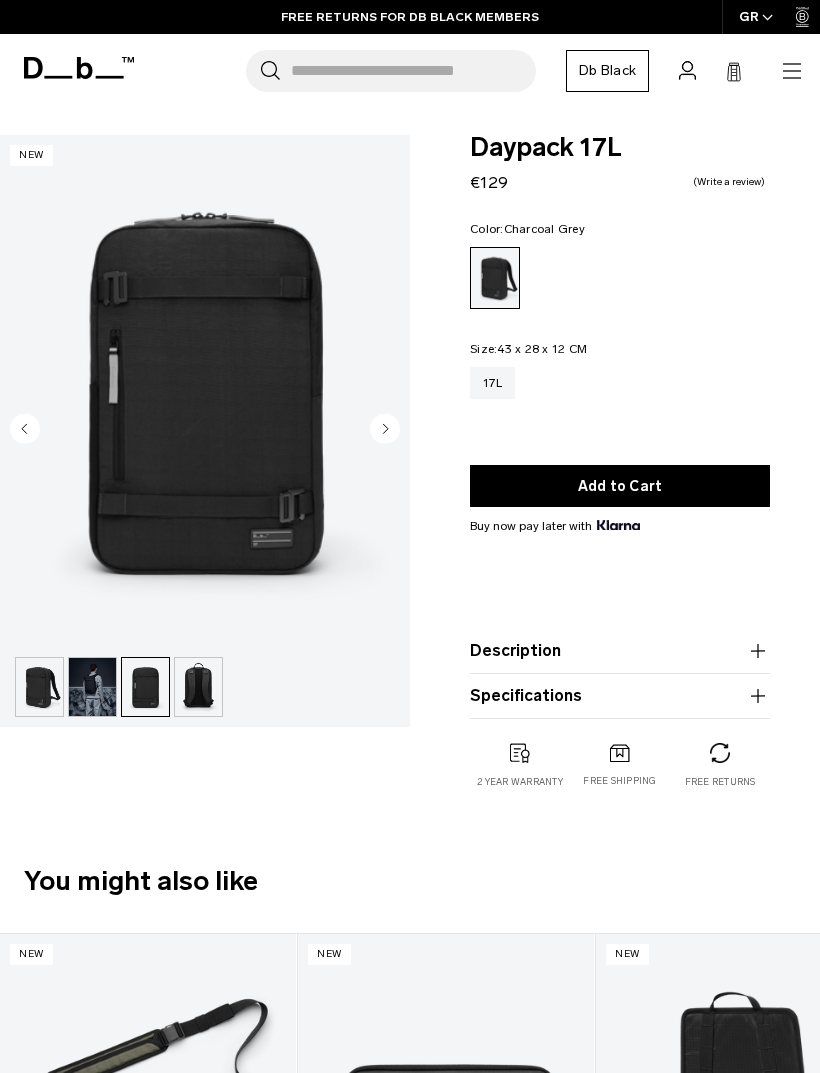 click at bounding box center [198, 687] 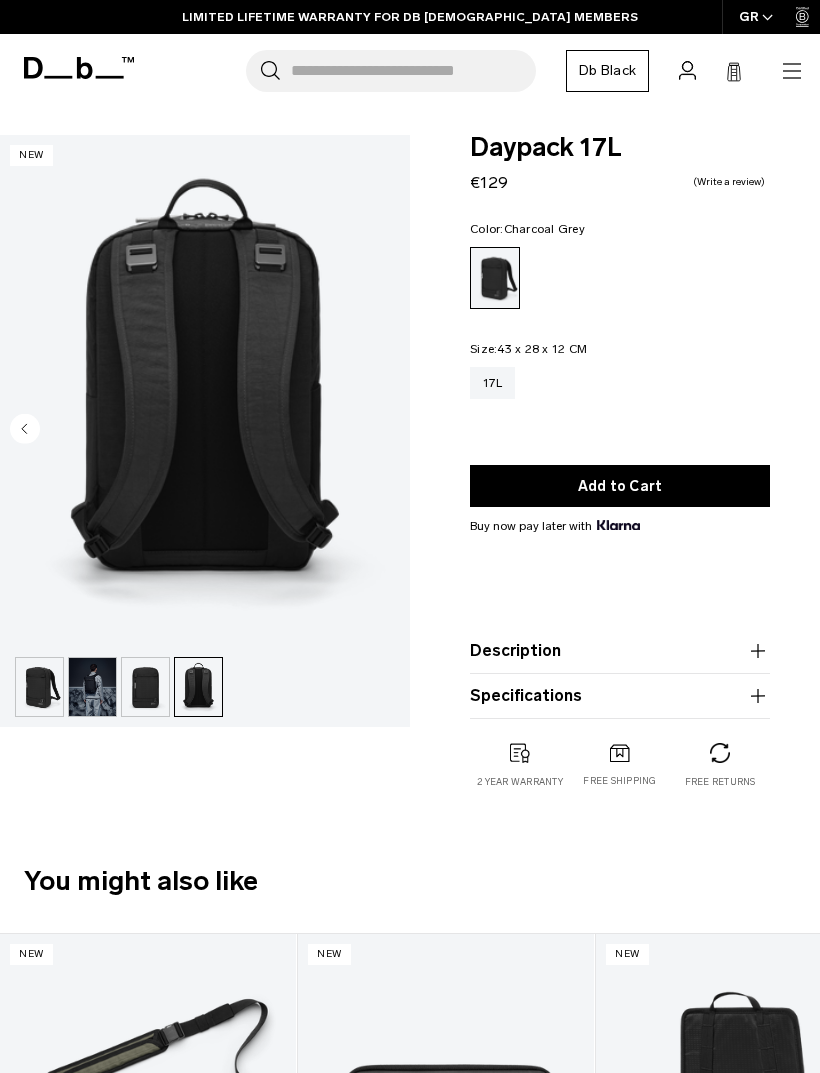 click at bounding box center [145, 687] 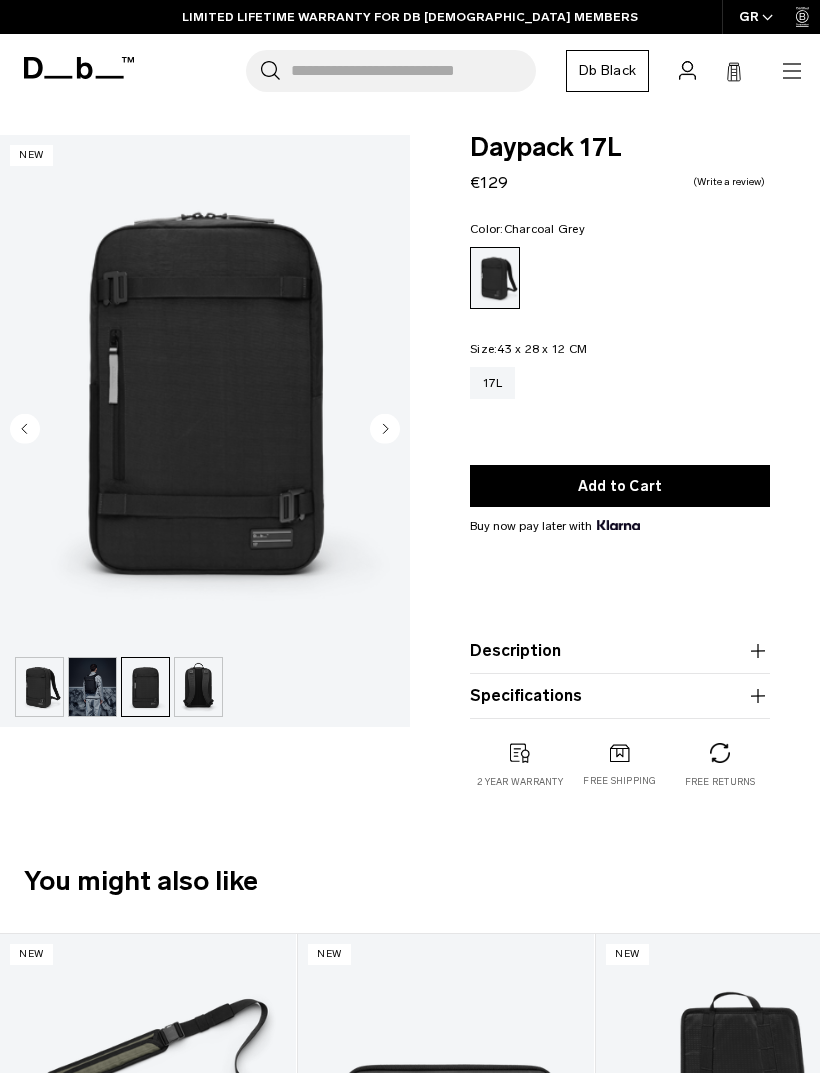 click at bounding box center [92, 687] 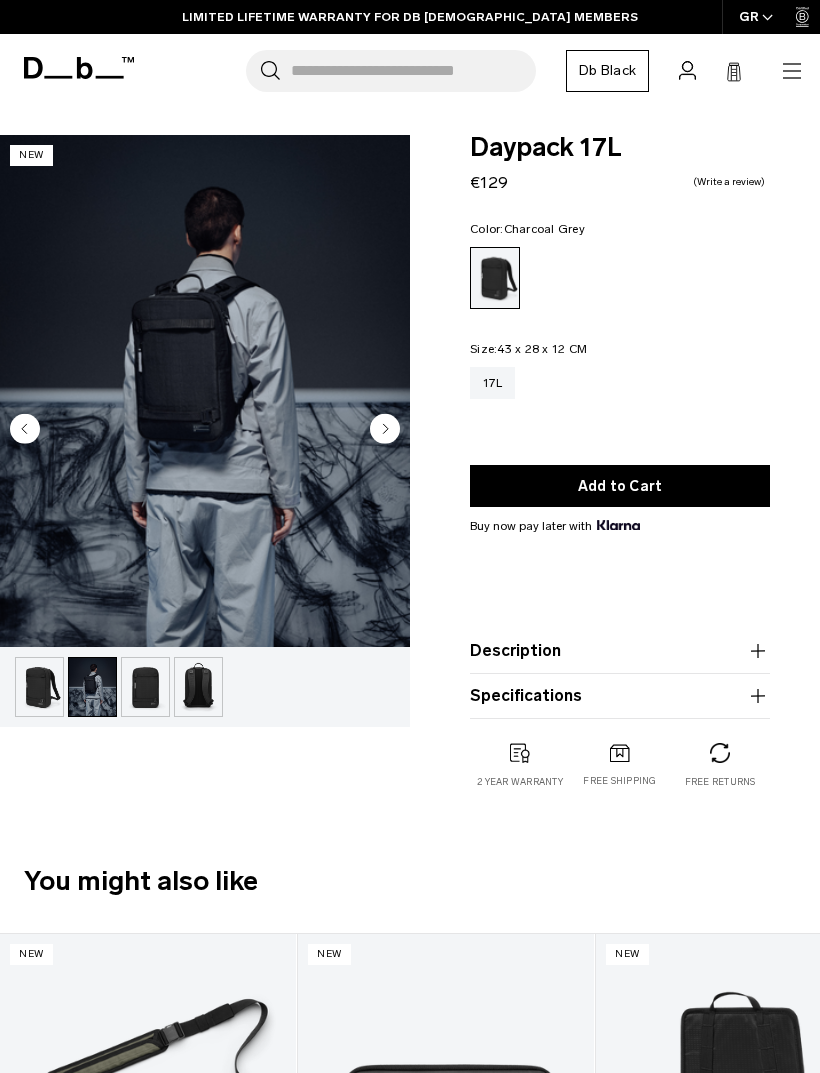 click at bounding box center (39, 687) 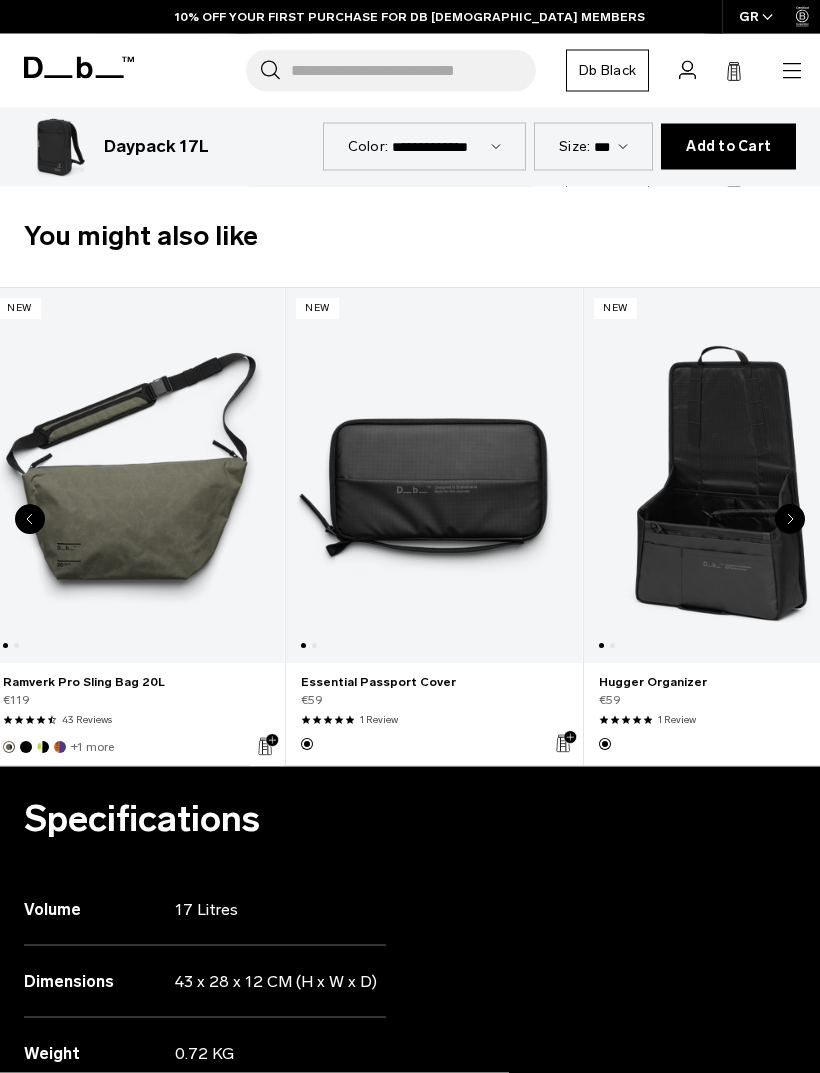scroll, scrollTop: 646, scrollLeft: 0, axis: vertical 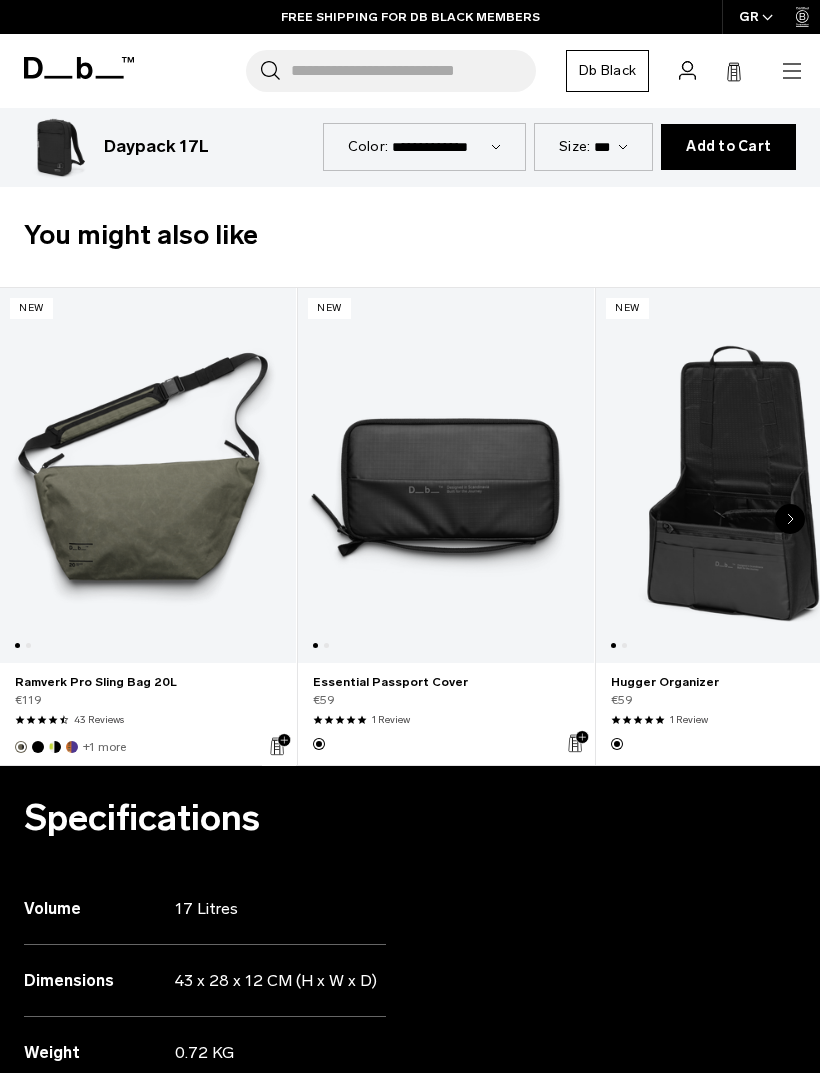 click on "**********" at bounding box center [446, 146] 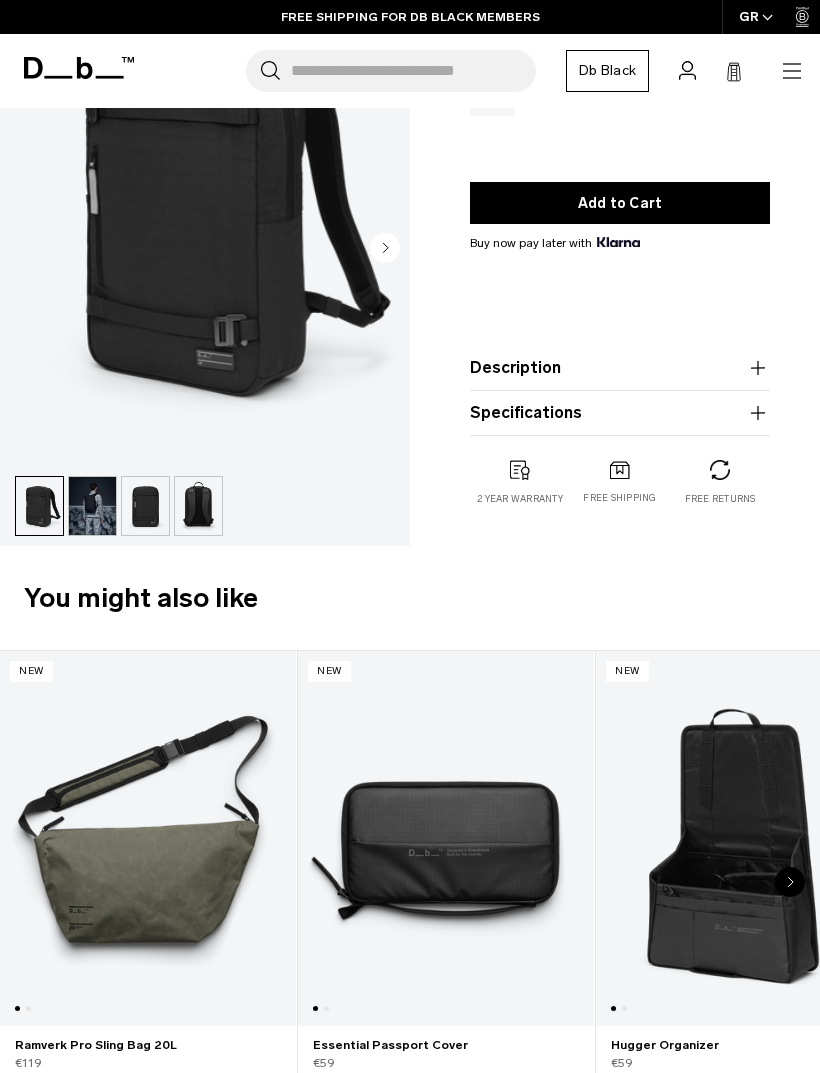 scroll, scrollTop: 282, scrollLeft: 0, axis: vertical 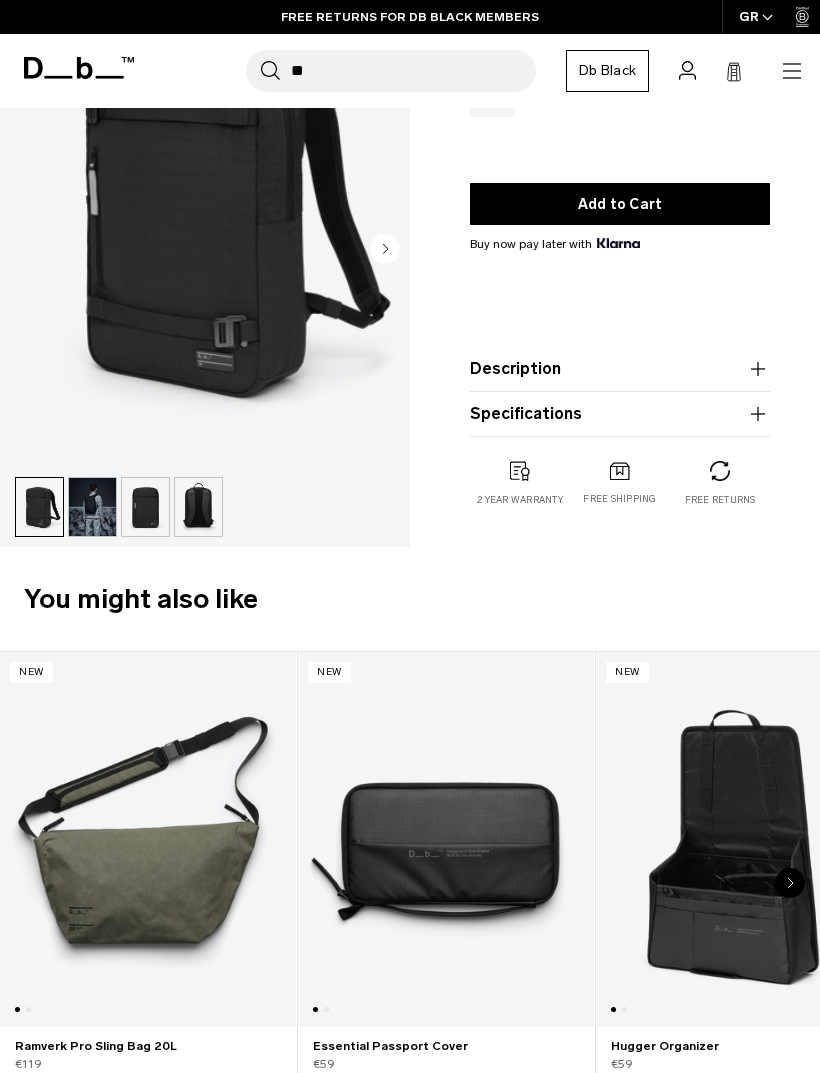 type on "**" 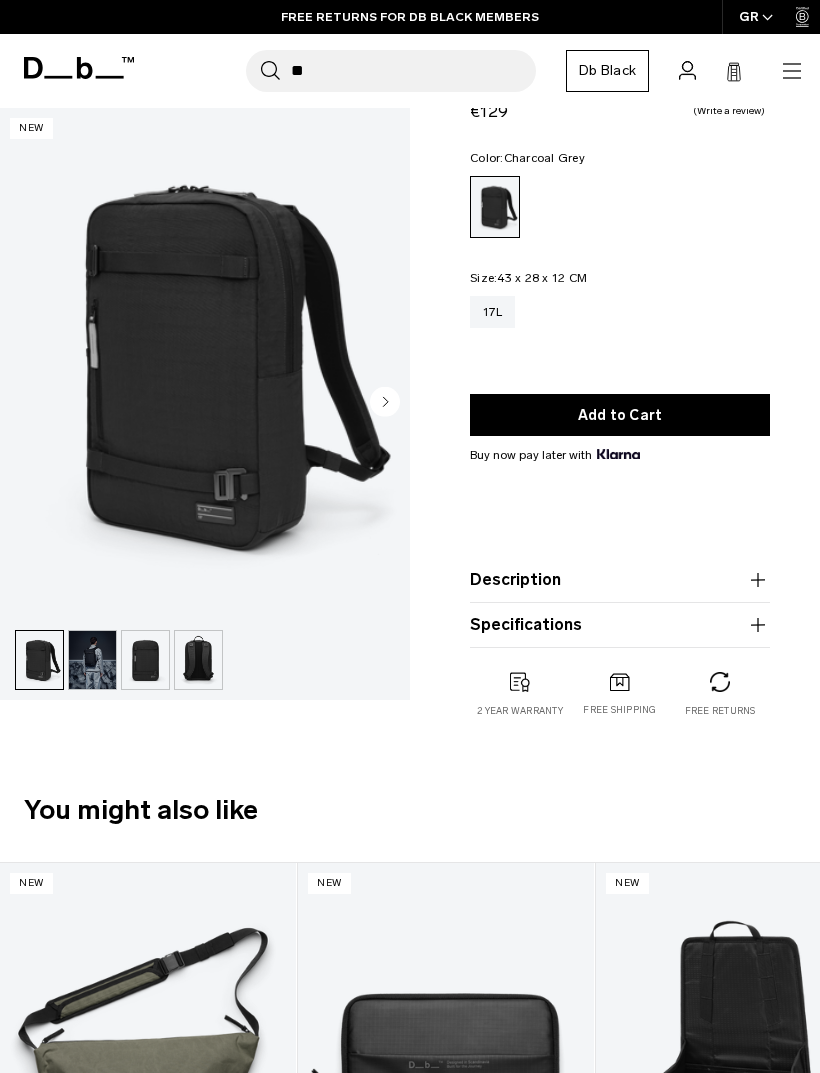 scroll, scrollTop: 0, scrollLeft: 0, axis: both 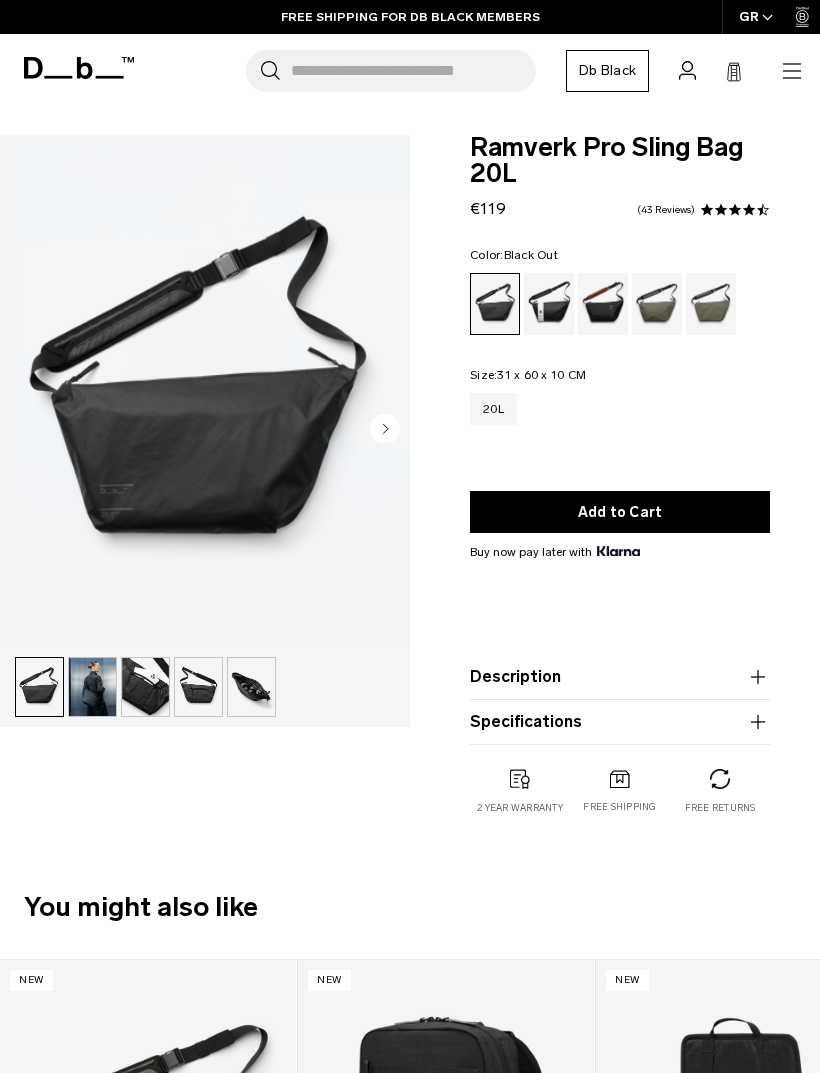 click at bounding box center (92, 687) 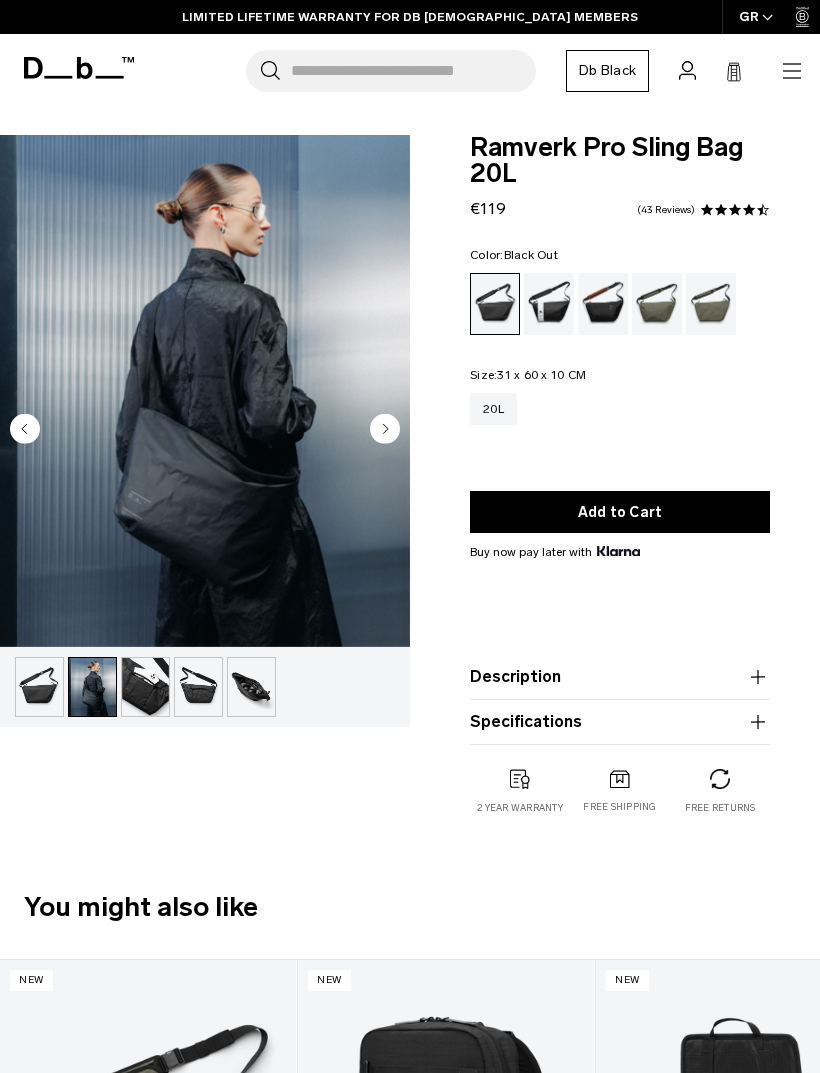 click at bounding box center [251, 687] 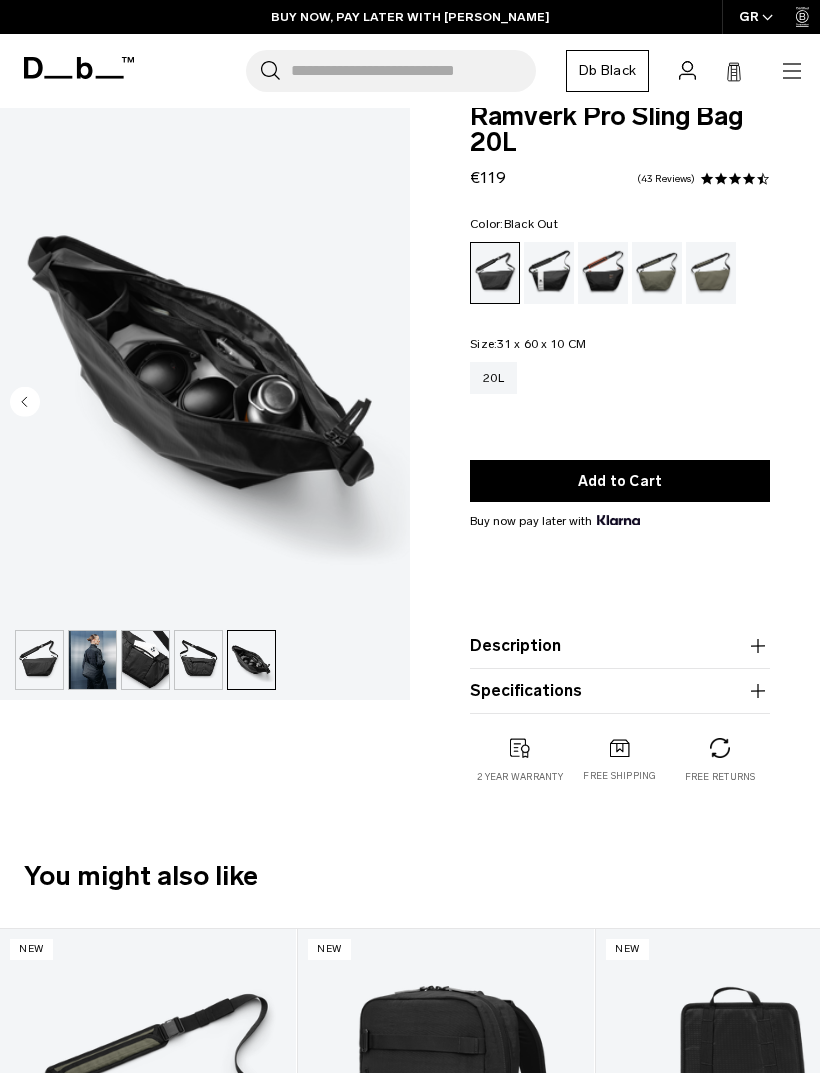 scroll, scrollTop: 0, scrollLeft: 0, axis: both 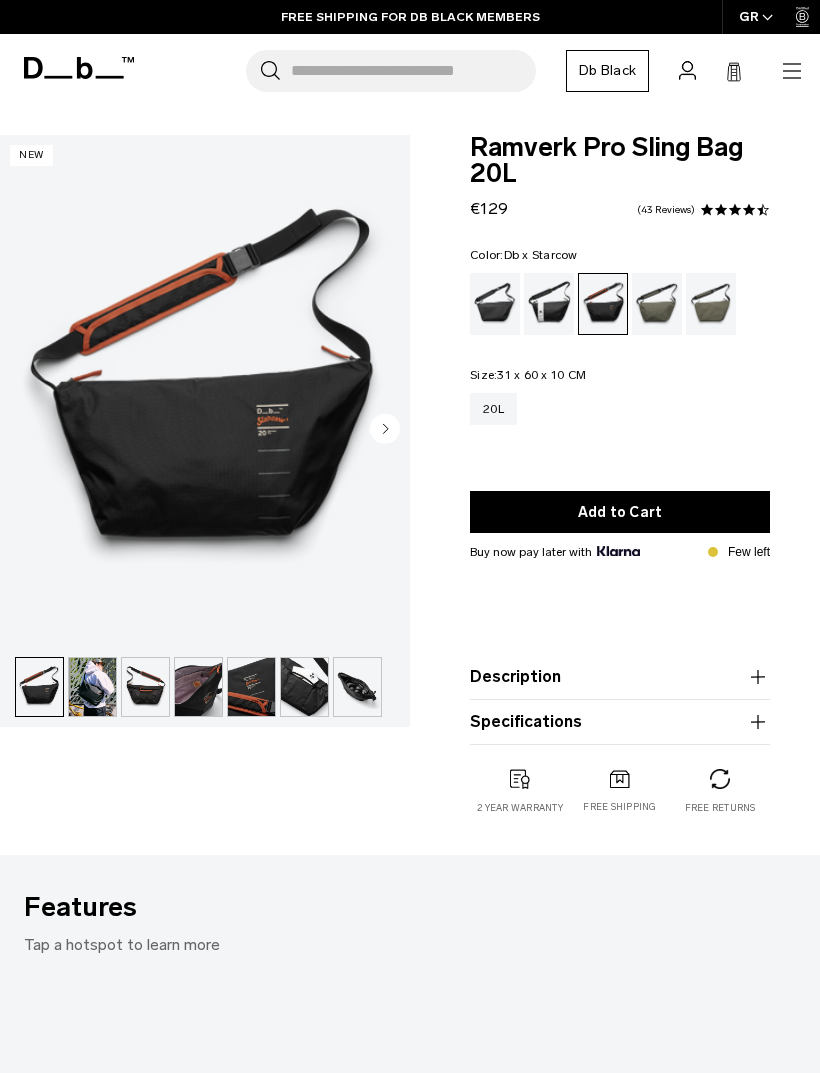 click at bounding box center [198, 687] 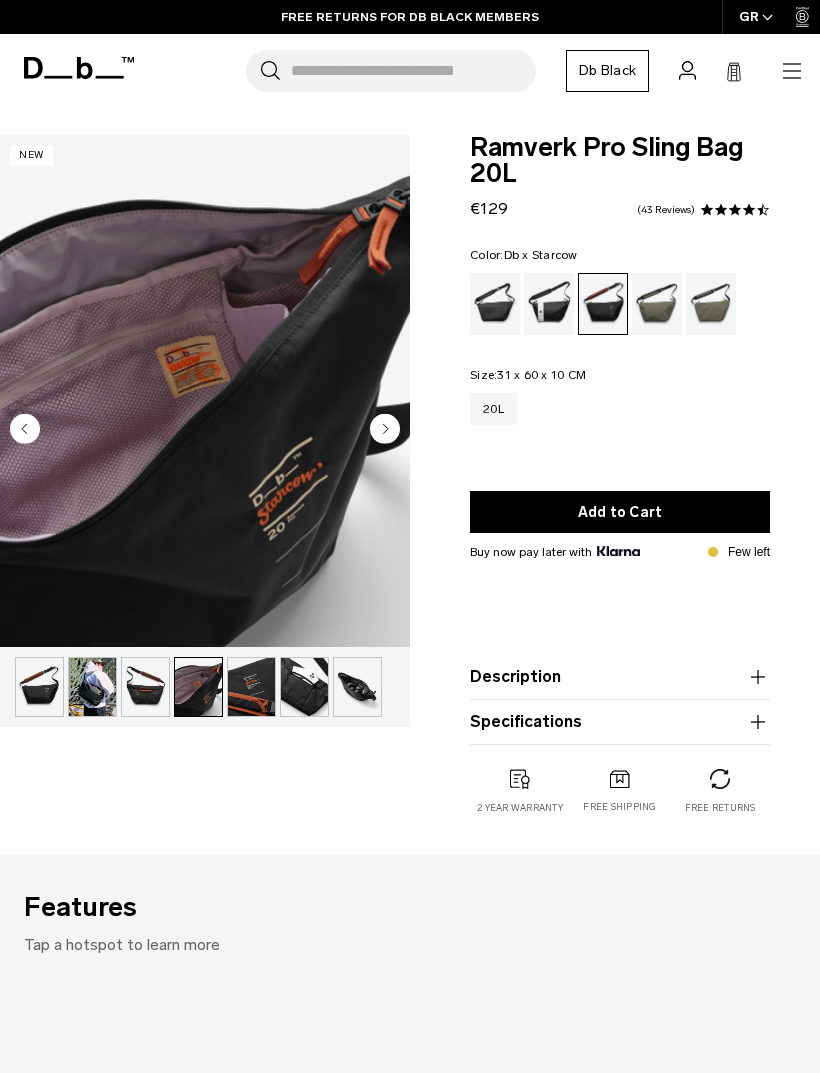 click at bounding box center (304, 687) 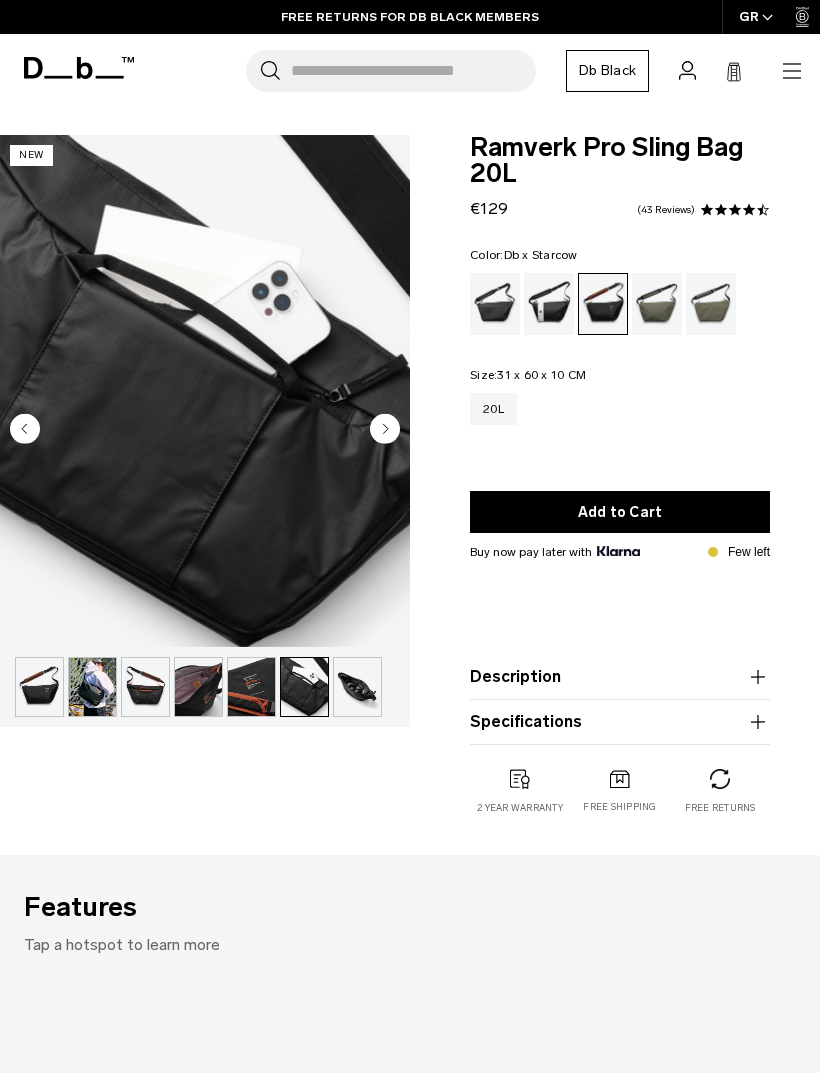 click at bounding box center (92, 687) 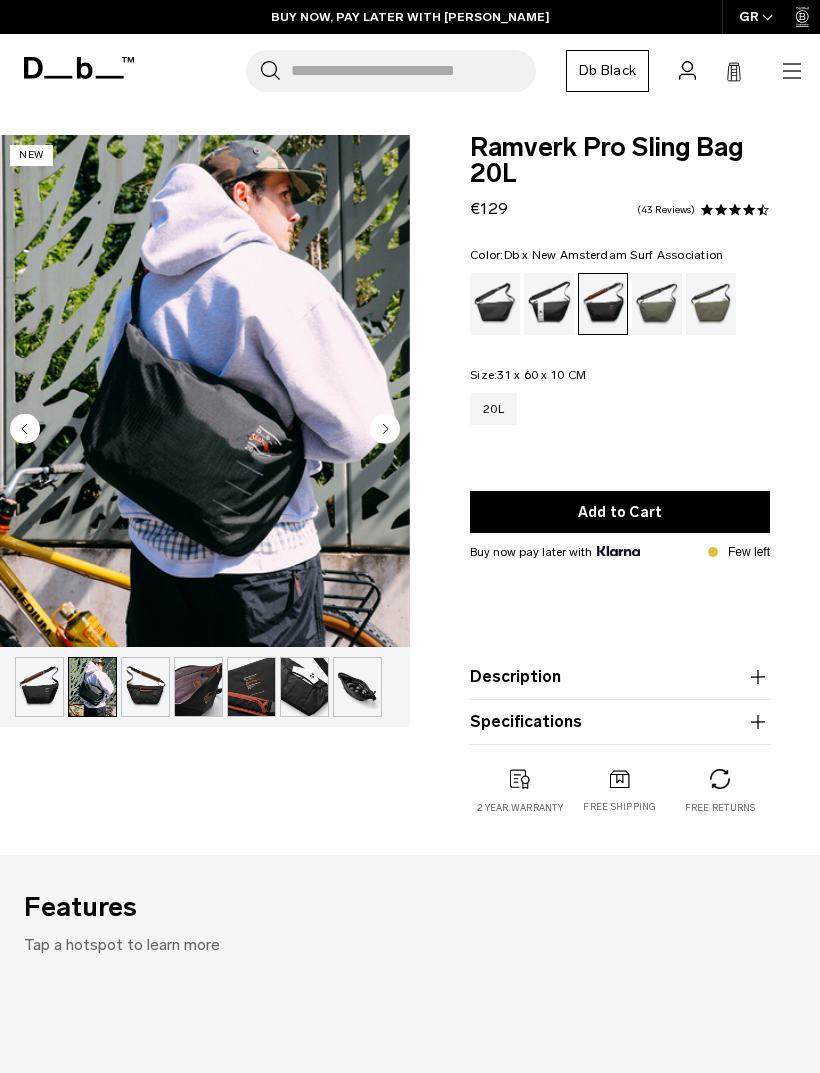 click at bounding box center [549, 304] 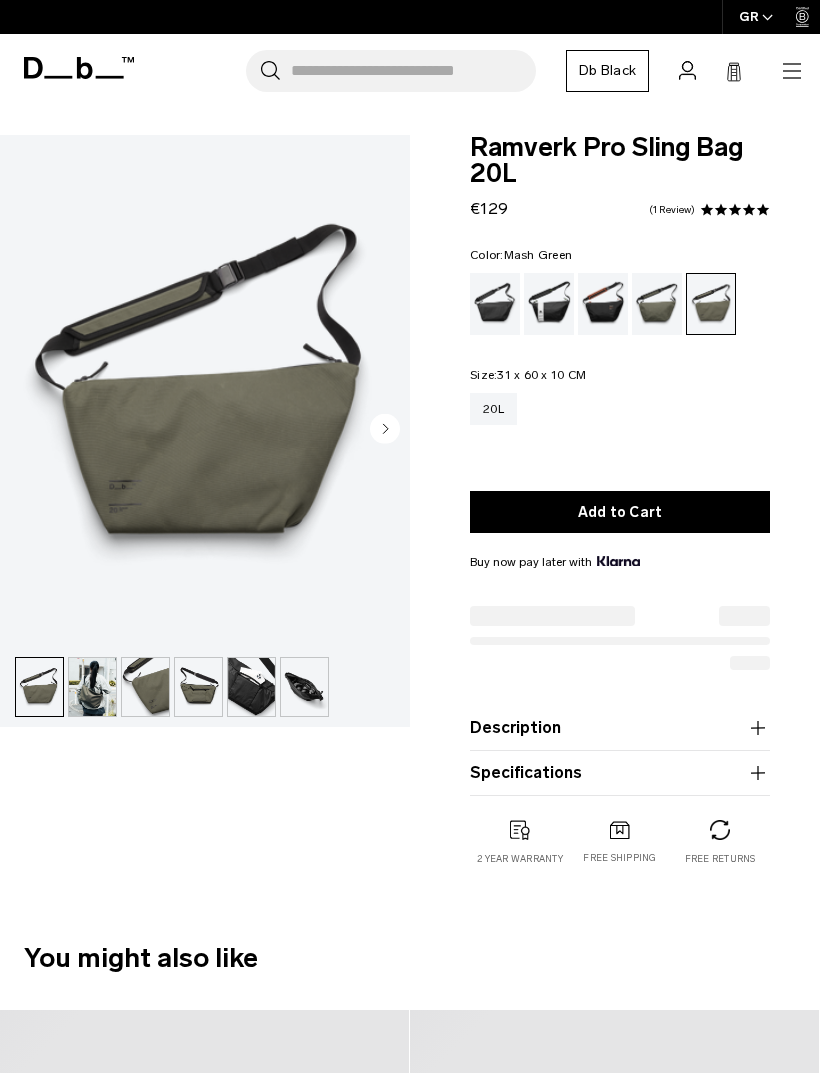 scroll, scrollTop: 0, scrollLeft: 0, axis: both 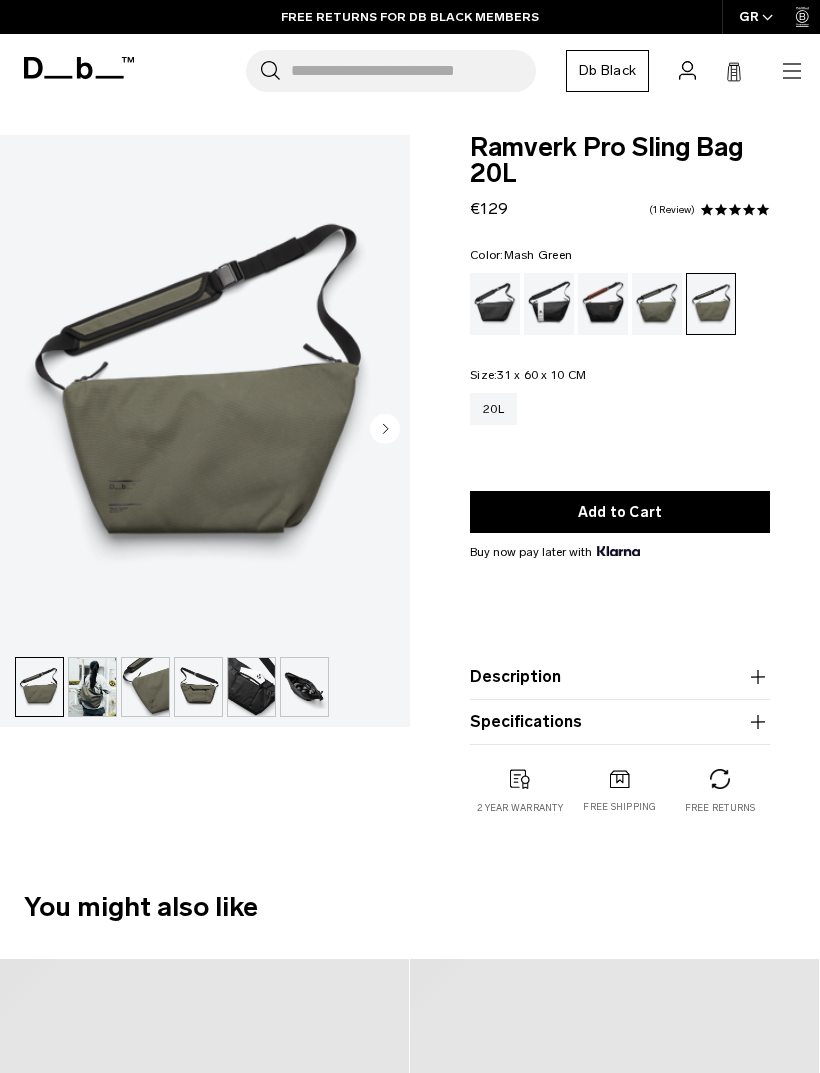 click at bounding box center [92, 687] 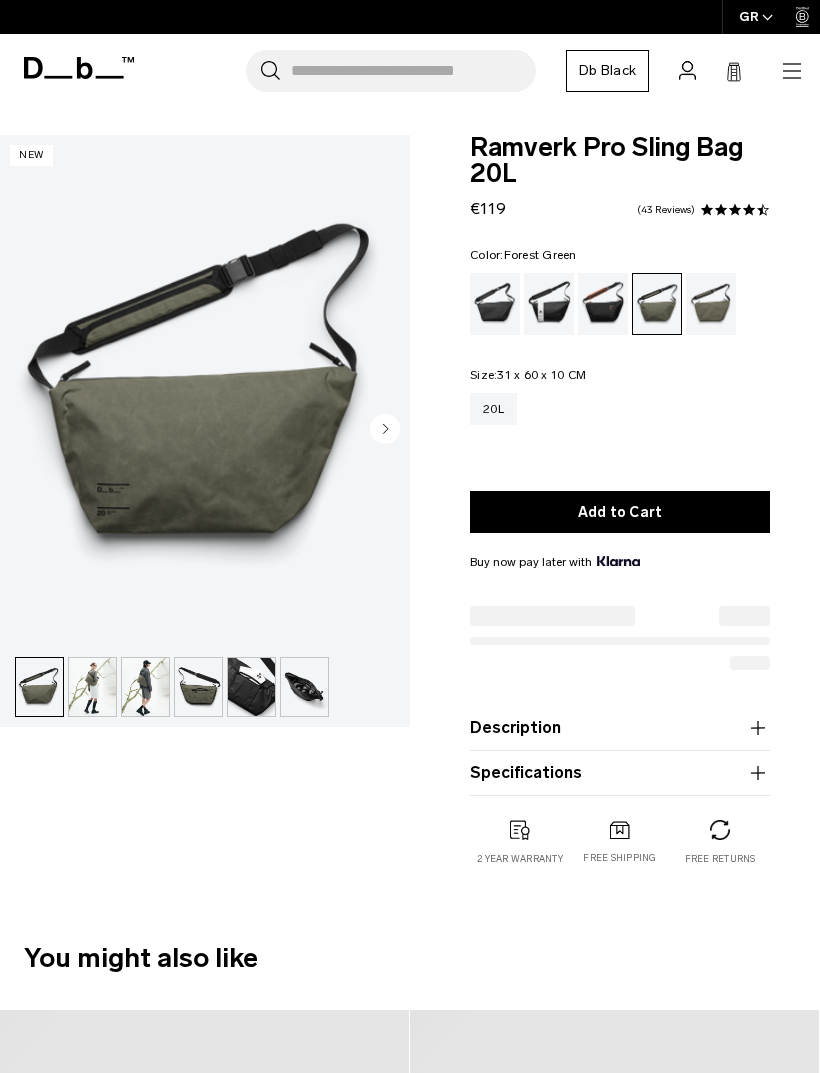 scroll, scrollTop: 0, scrollLeft: 0, axis: both 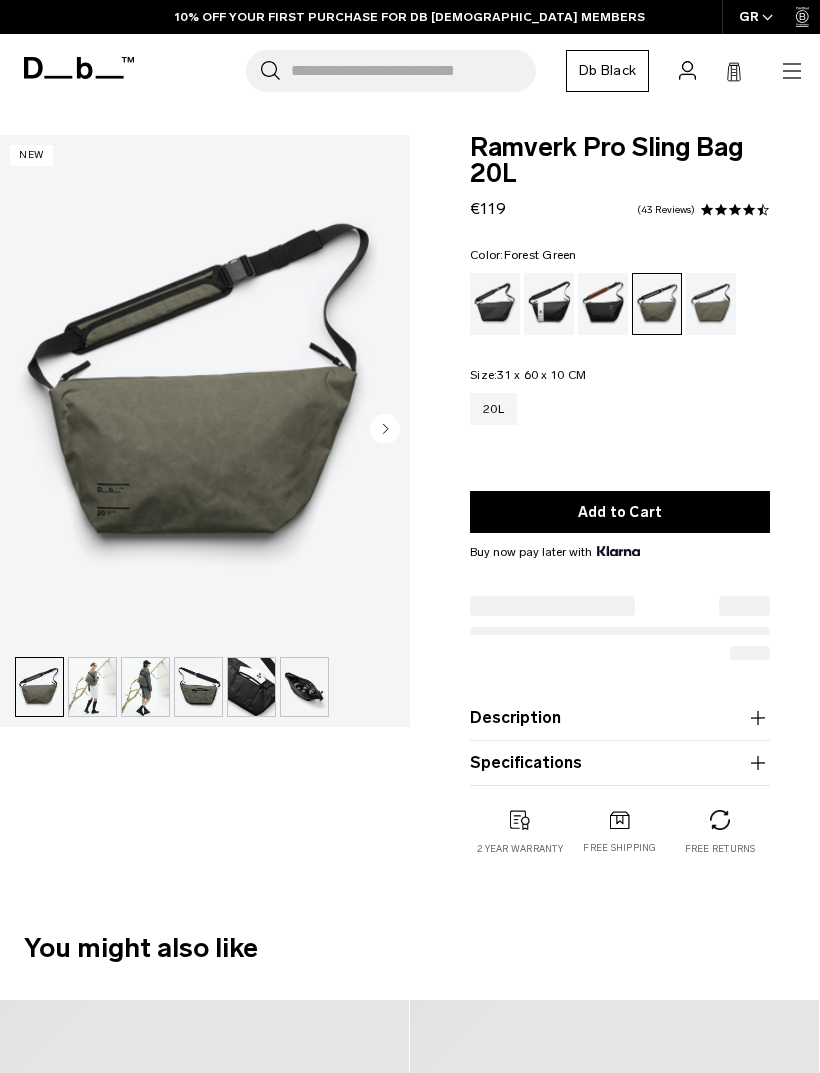 click at bounding box center [92, 687] 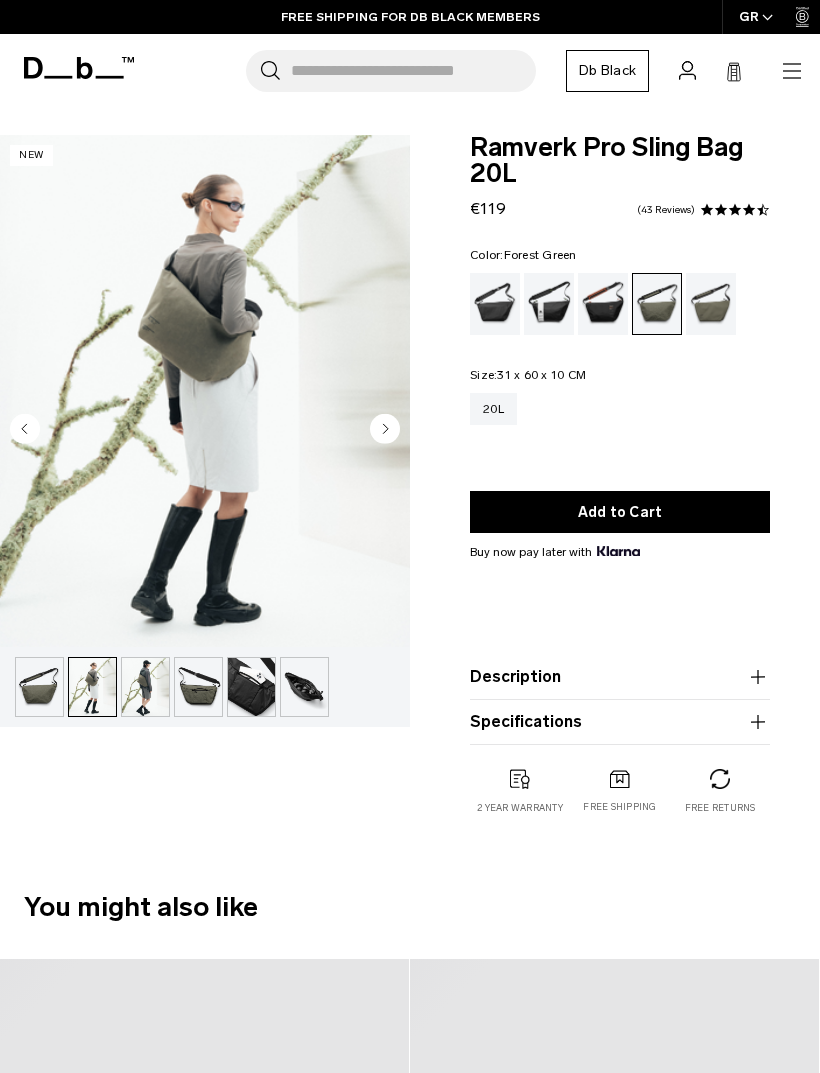 click at bounding box center [145, 687] 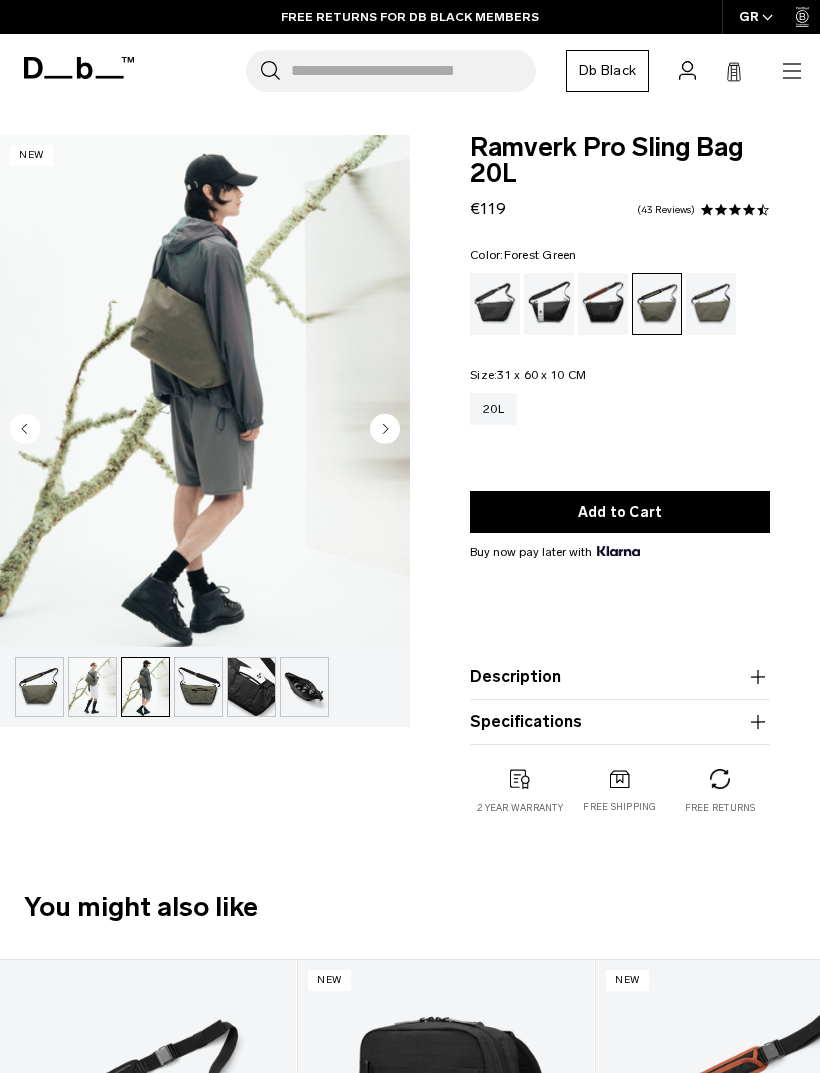 click at bounding box center (304, 687) 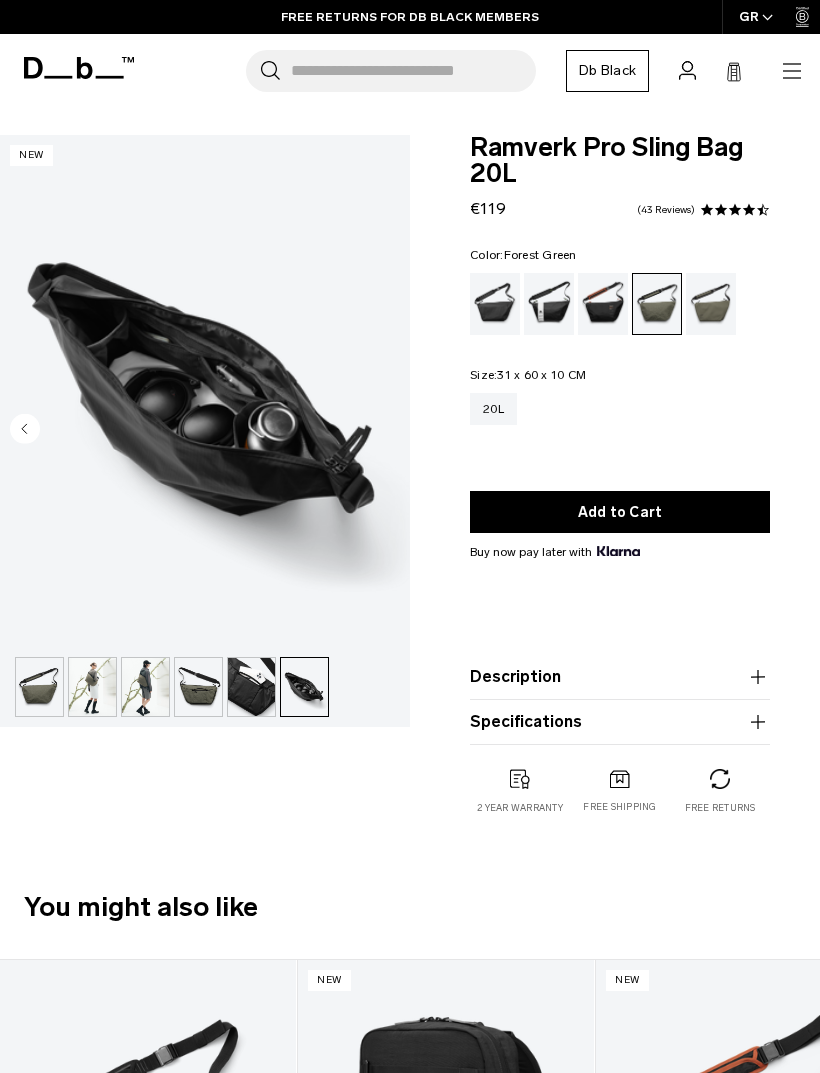 scroll, scrollTop: 0, scrollLeft: 0, axis: both 